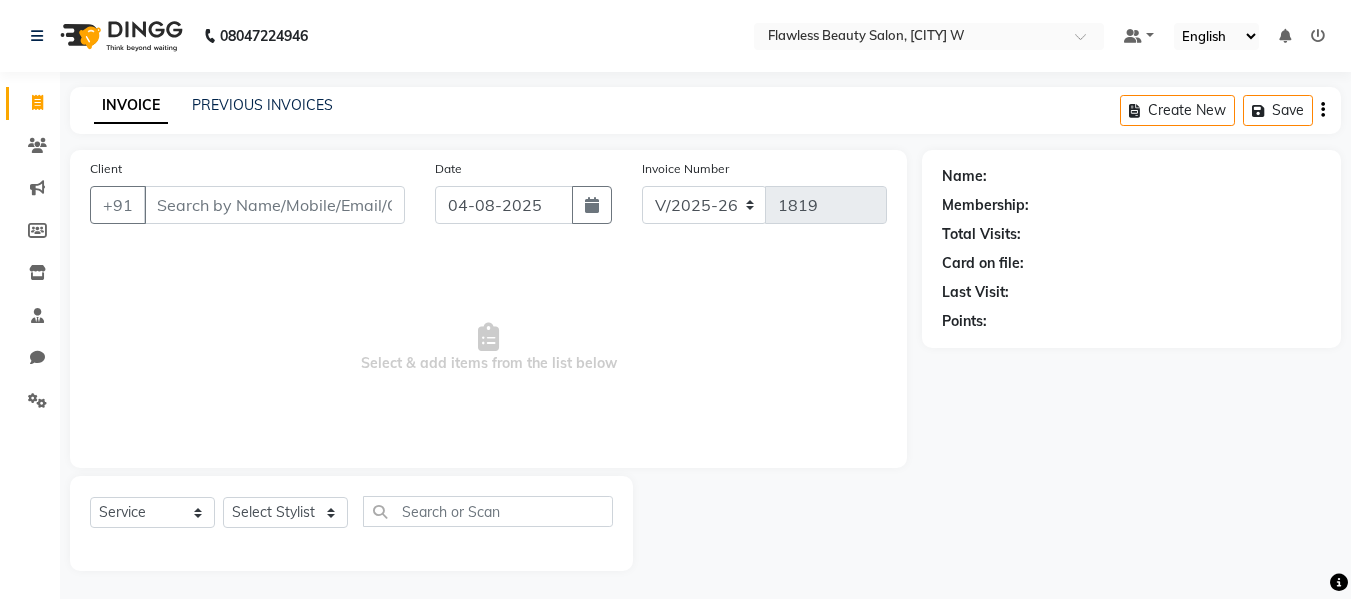 select on "8090" 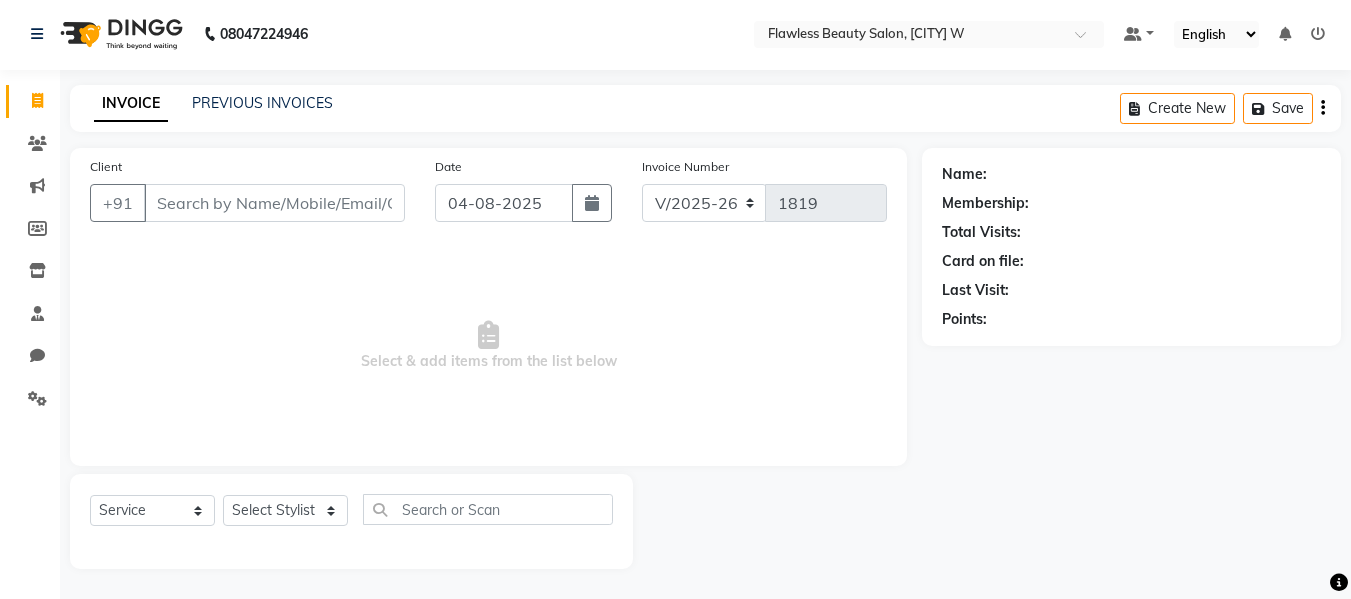 scroll, scrollTop: 0, scrollLeft: 0, axis: both 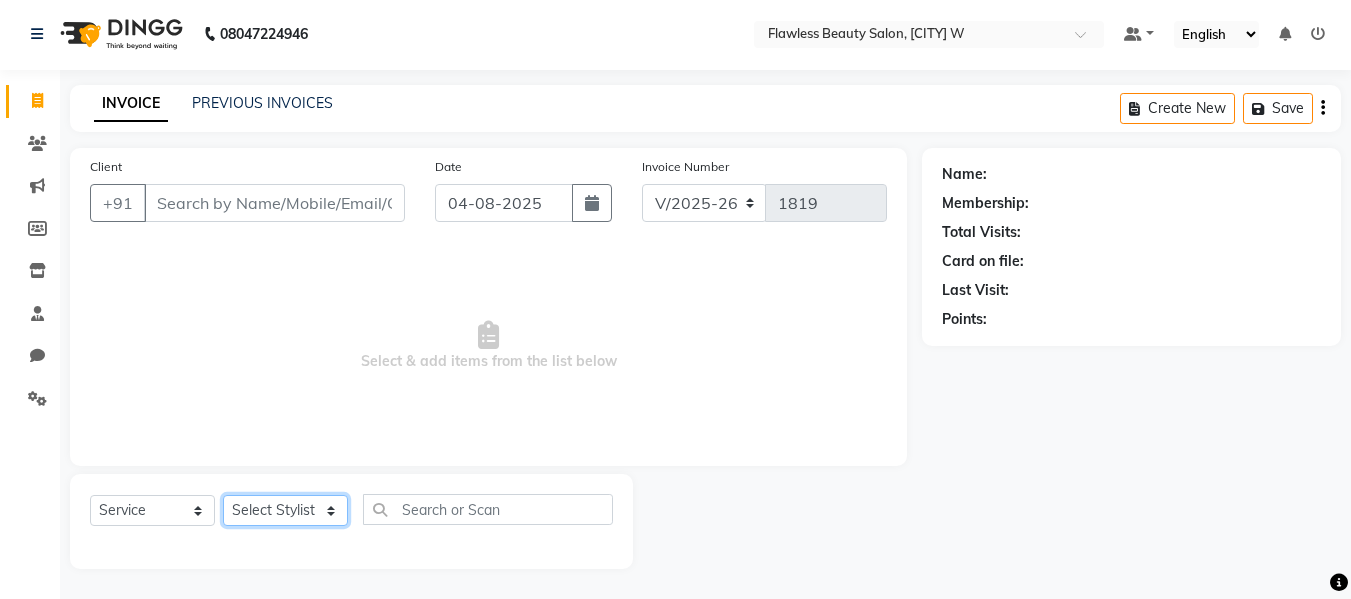 click on "Select Stylist Afsana Ankita  Krutika Maam Nisha  Pari Rasika Ruba sara Vidya" 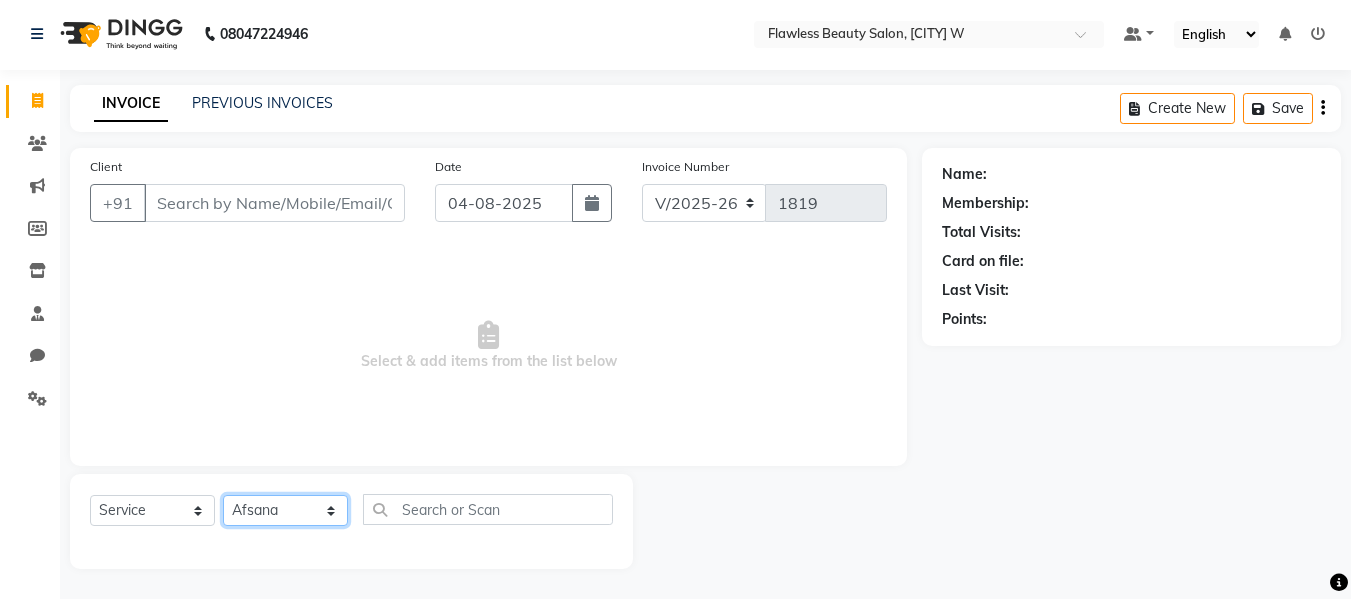 click on "Select Stylist Afsana Ankita  Krutika Maam Nisha  Pari Rasika Ruba sara Vidya" 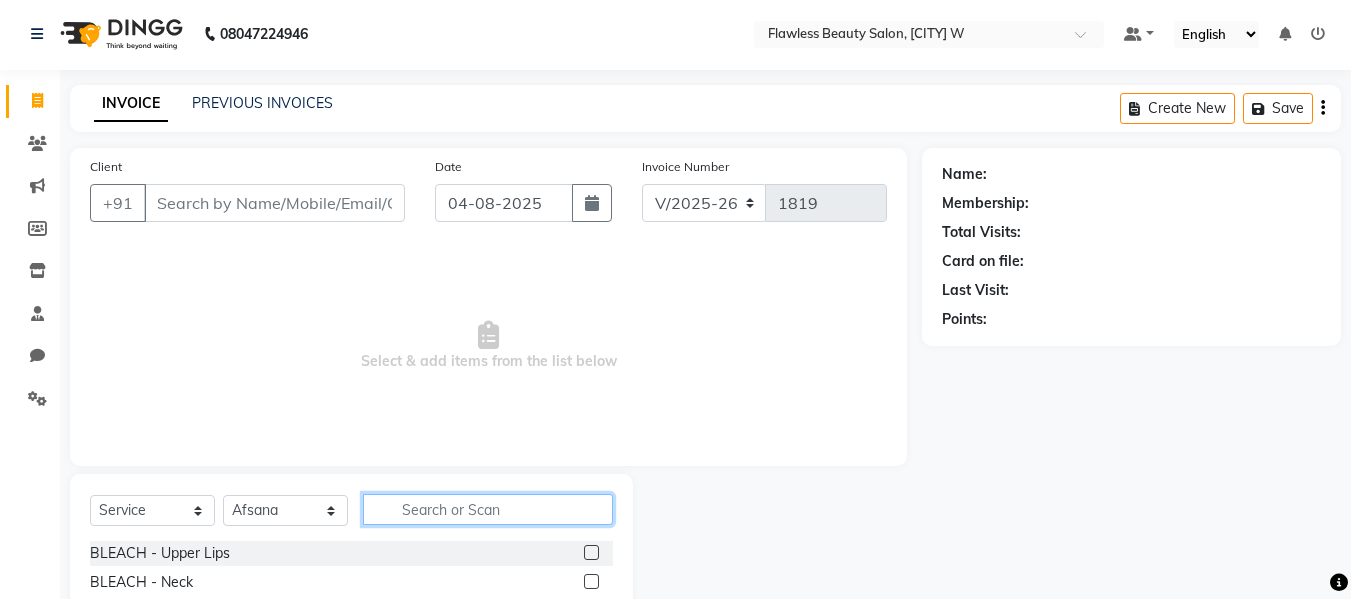 click 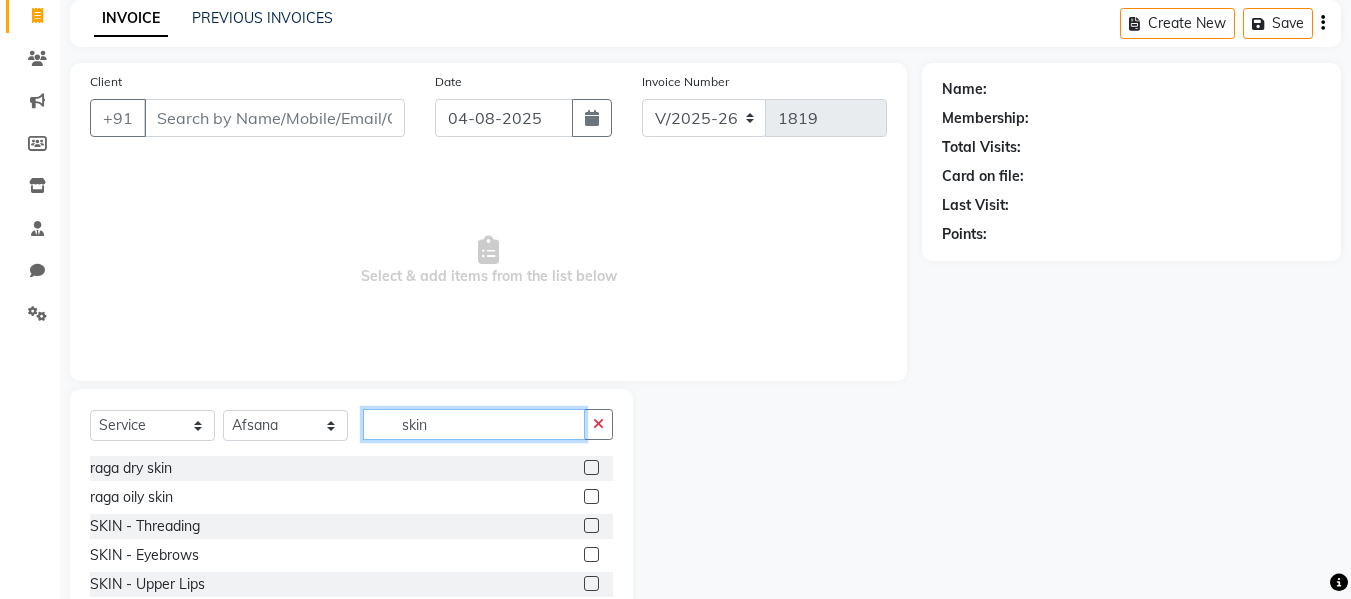 scroll, scrollTop: 202, scrollLeft: 0, axis: vertical 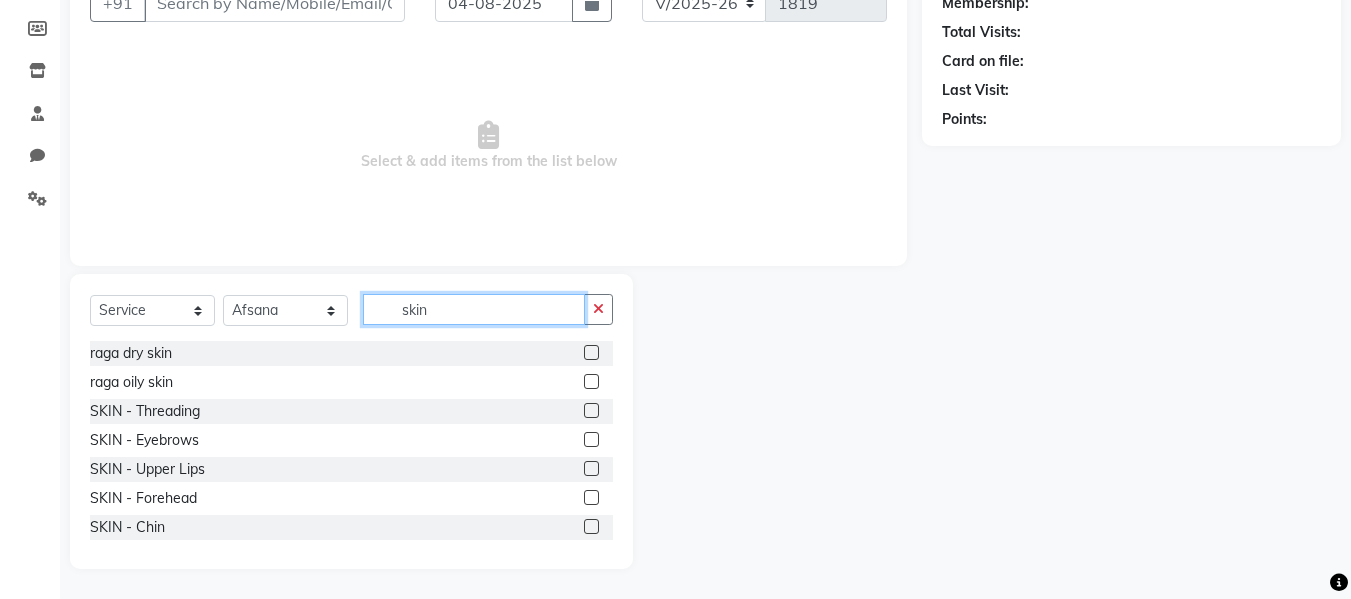 type on "skin" 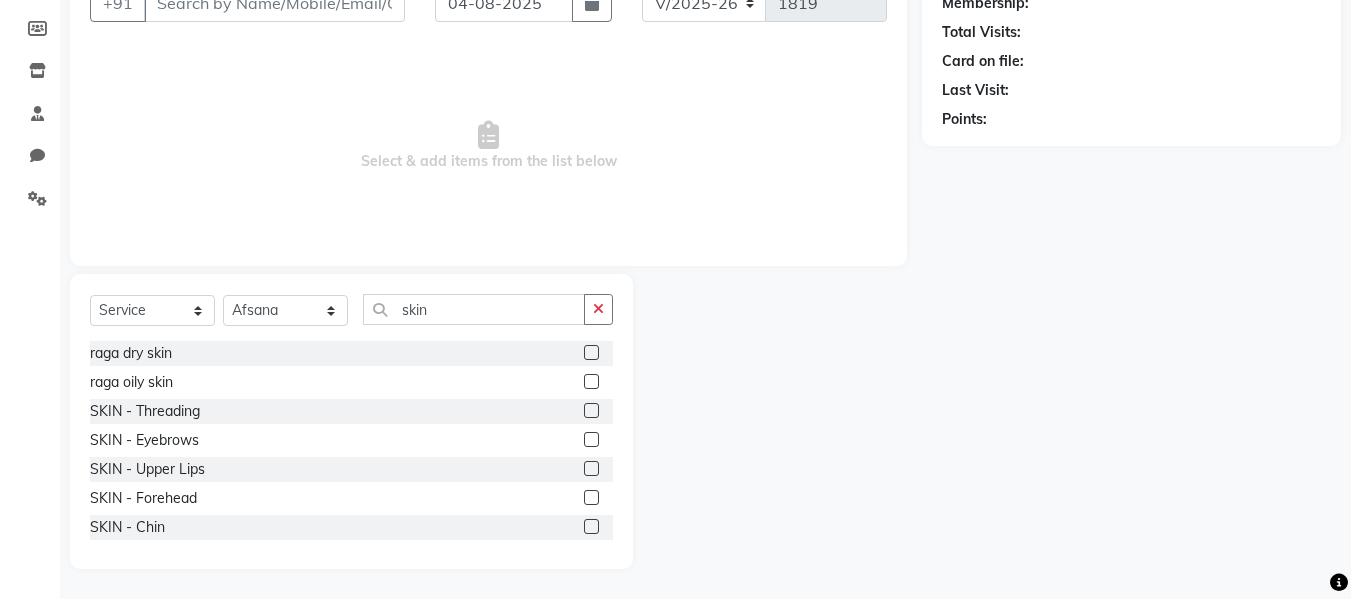 click 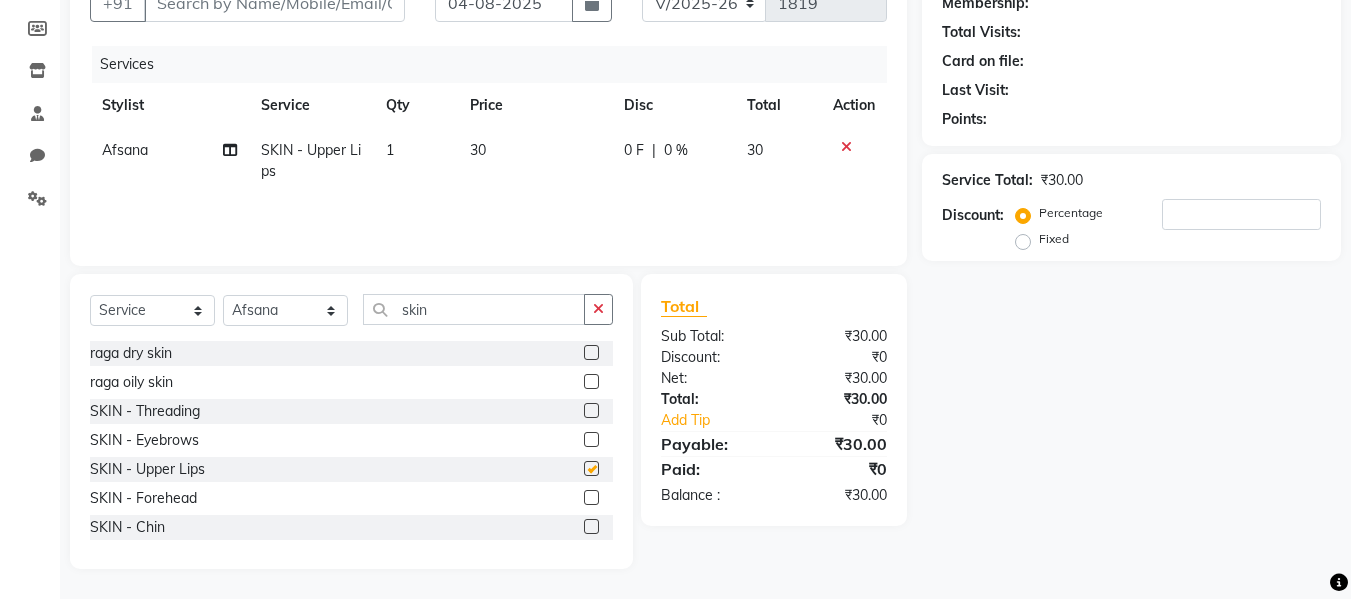 checkbox on "false" 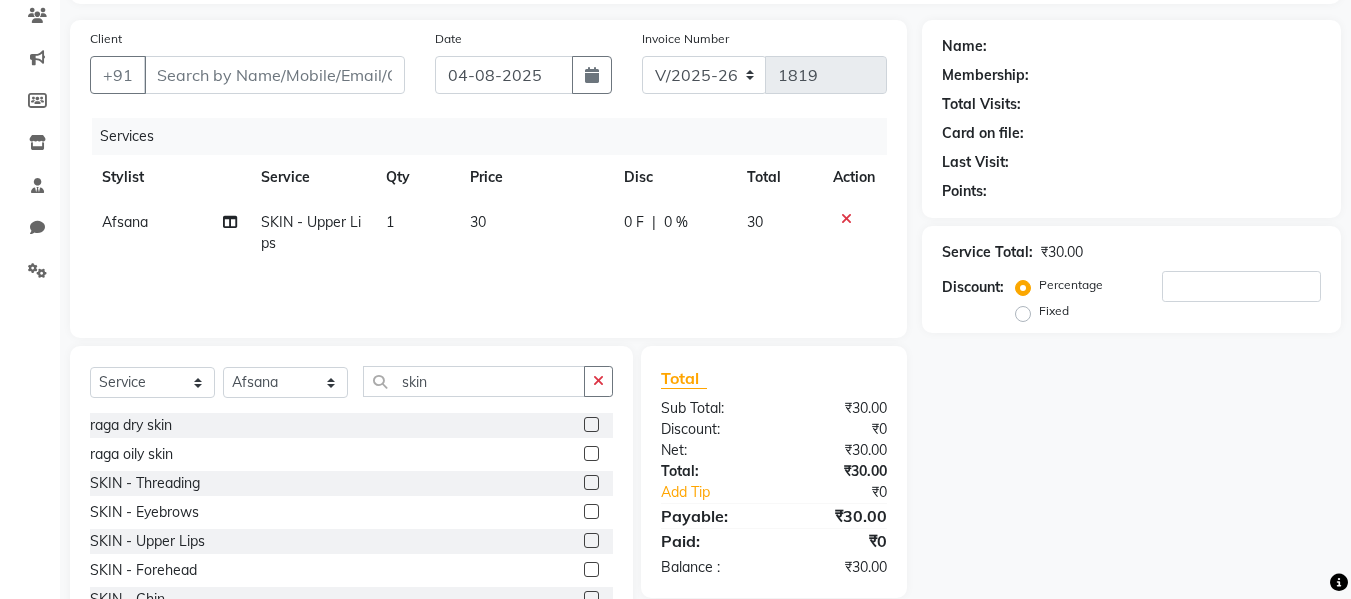 scroll, scrollTop: 0, scrollLeft: 0, axis: both 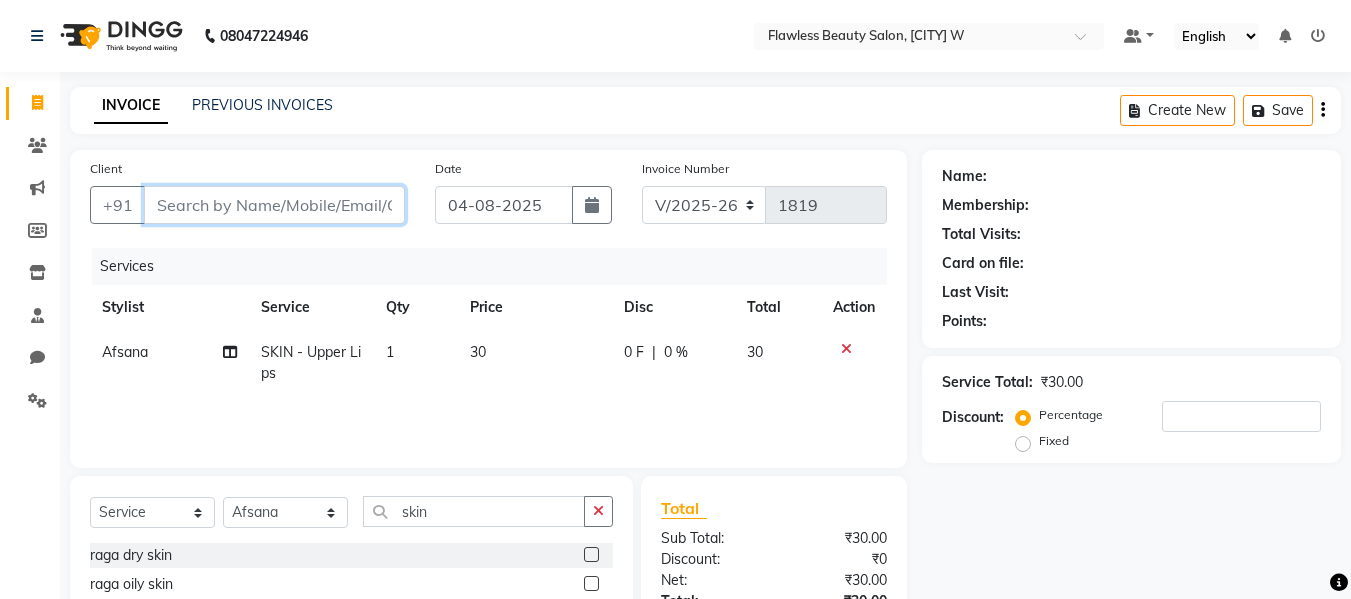click on "Client" at bounding box center (274, 205) 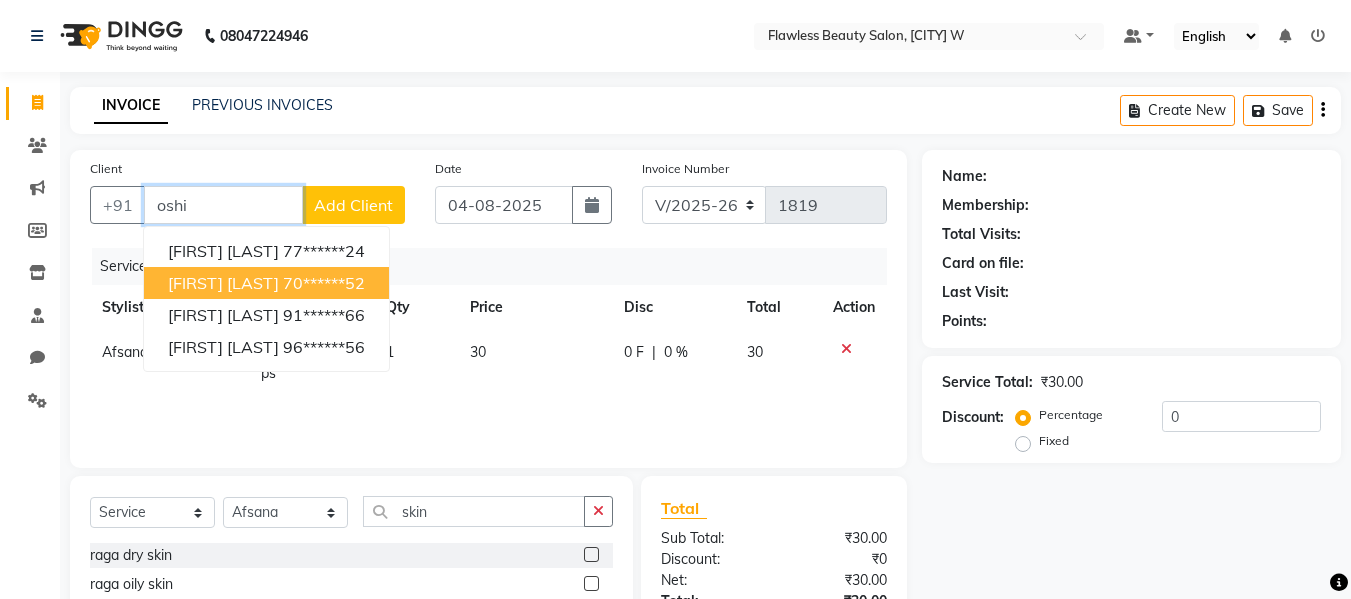 click on "Oshin Almeida" at bounding box center (223, 283) 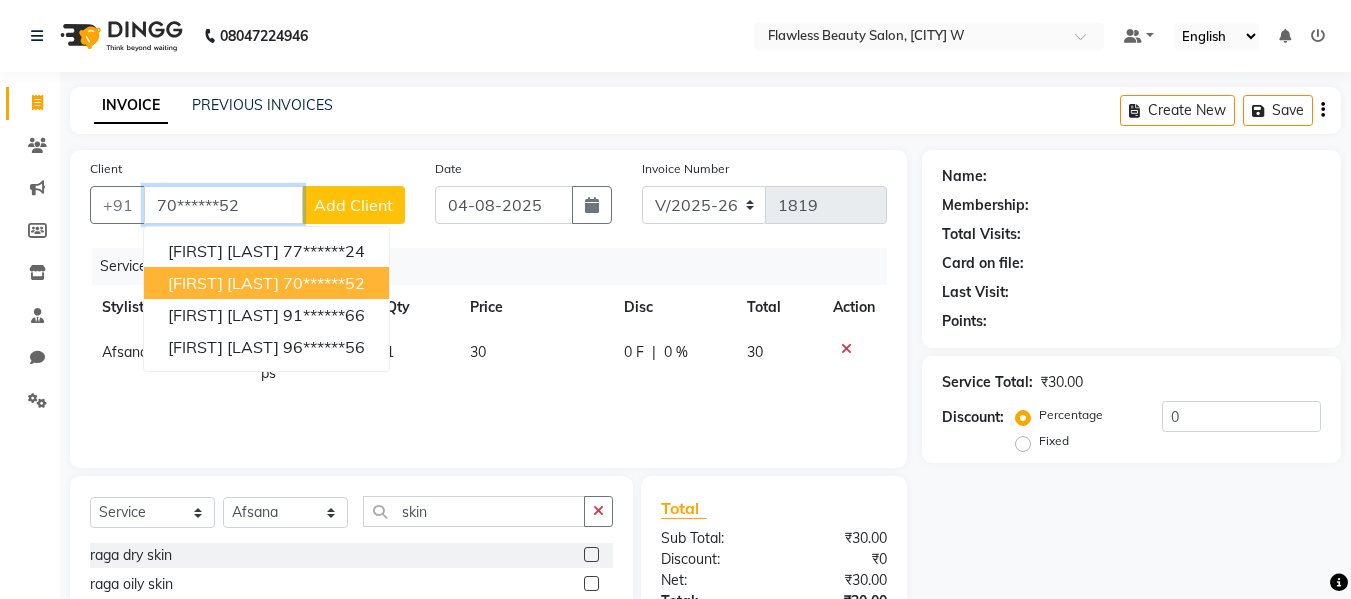 type on "70******52" 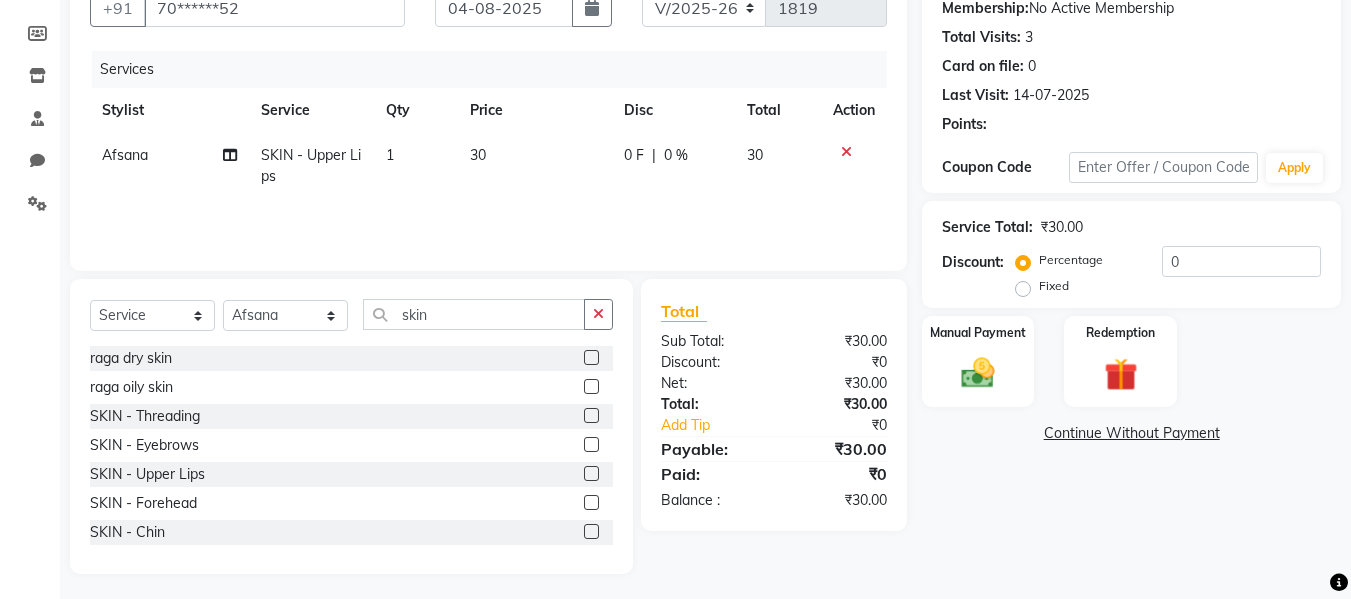 scroll, scrollTop: 202, scrollLeft: 0, axis: vertical 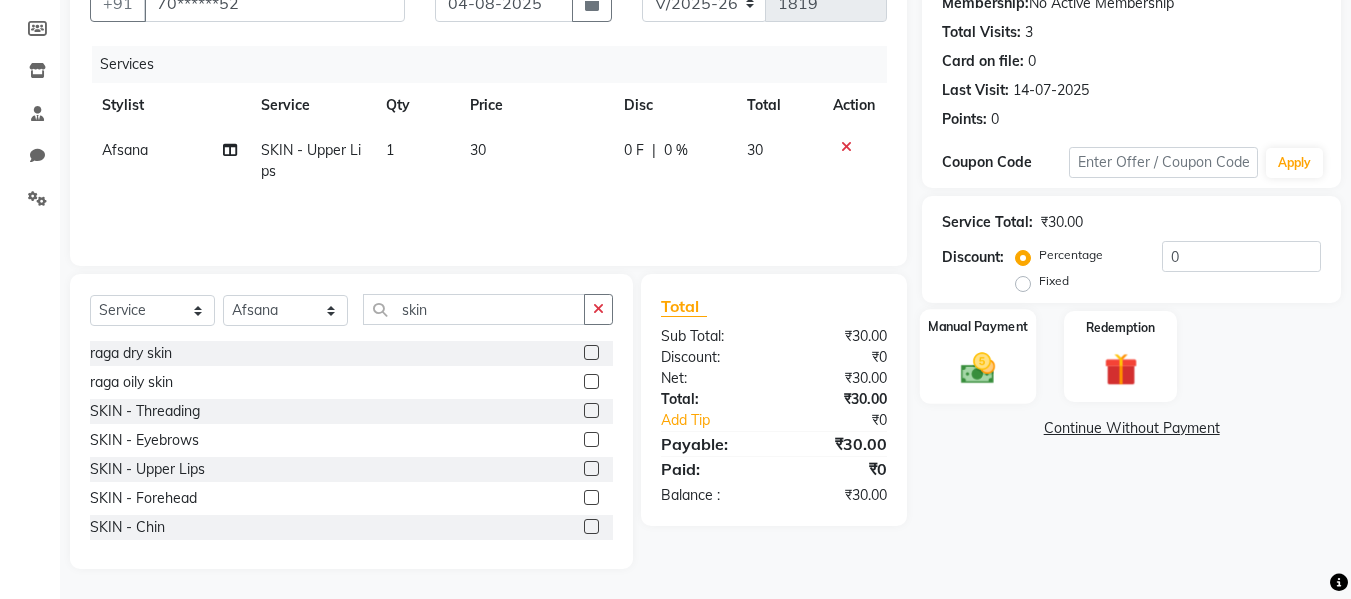 click 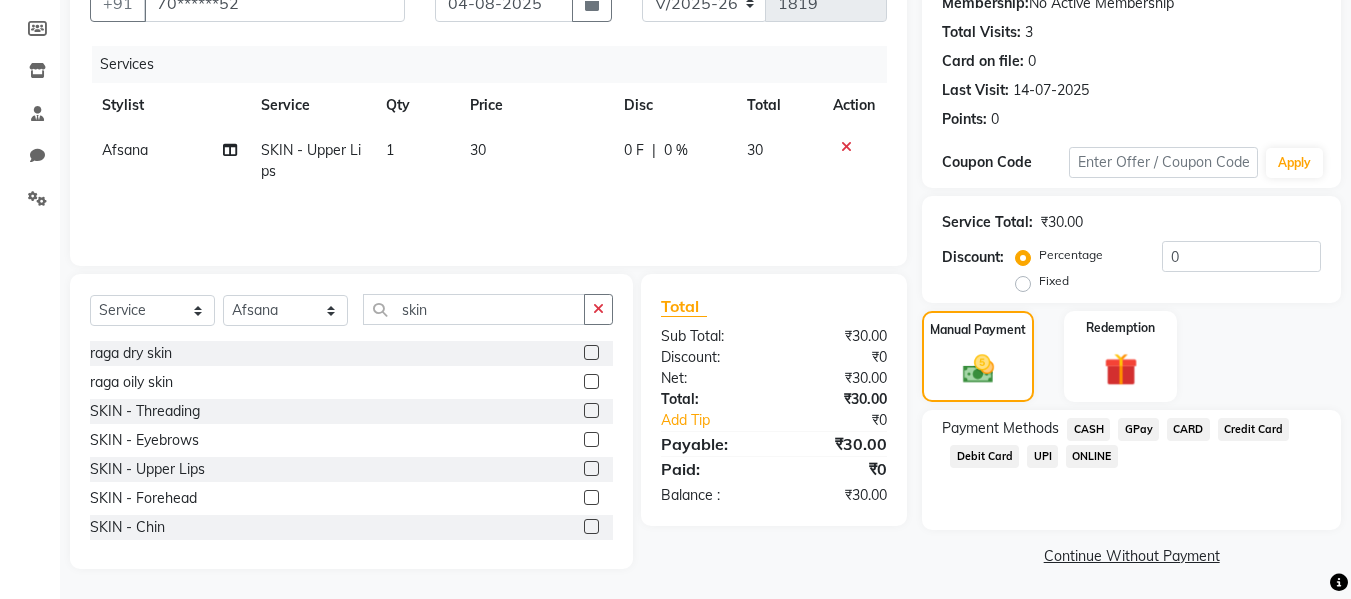 click on "GPay" 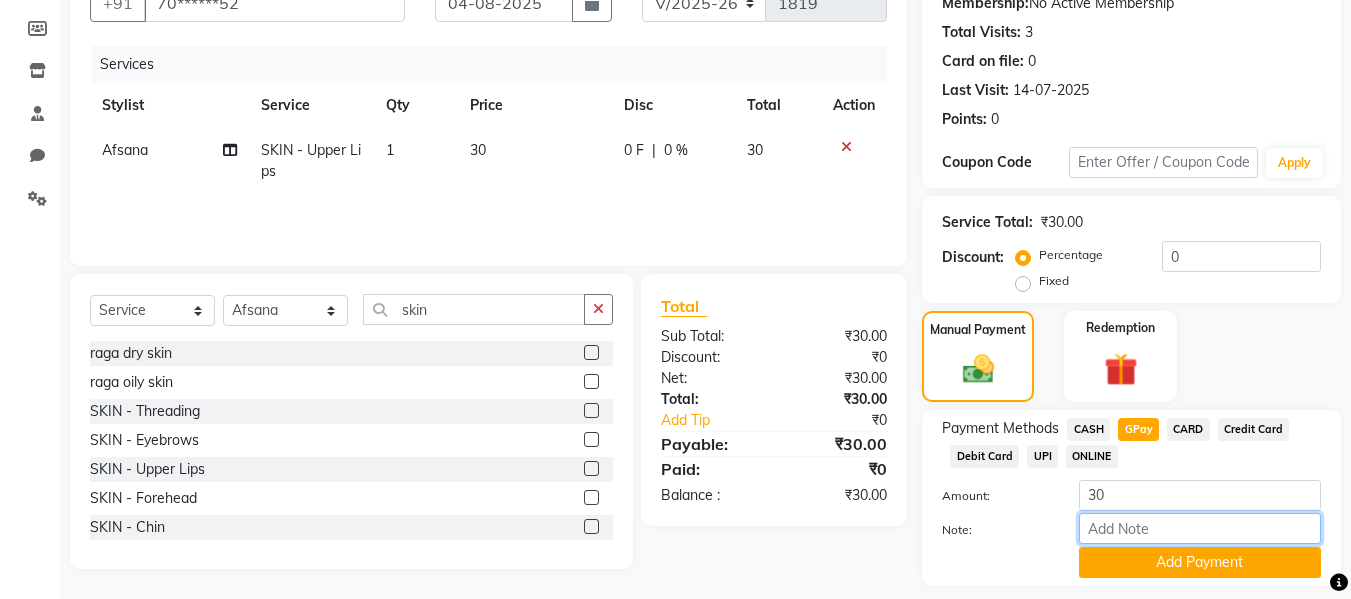 click on "Note:" at bounding box center [1200, 528] 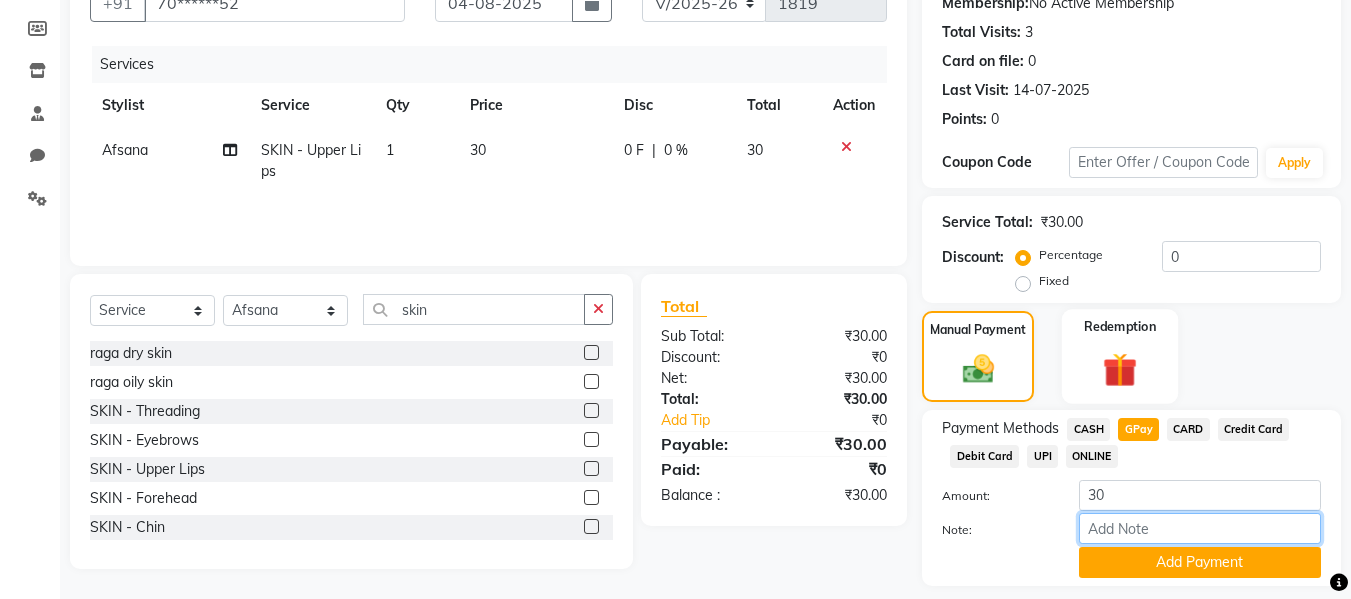 type on "fless" 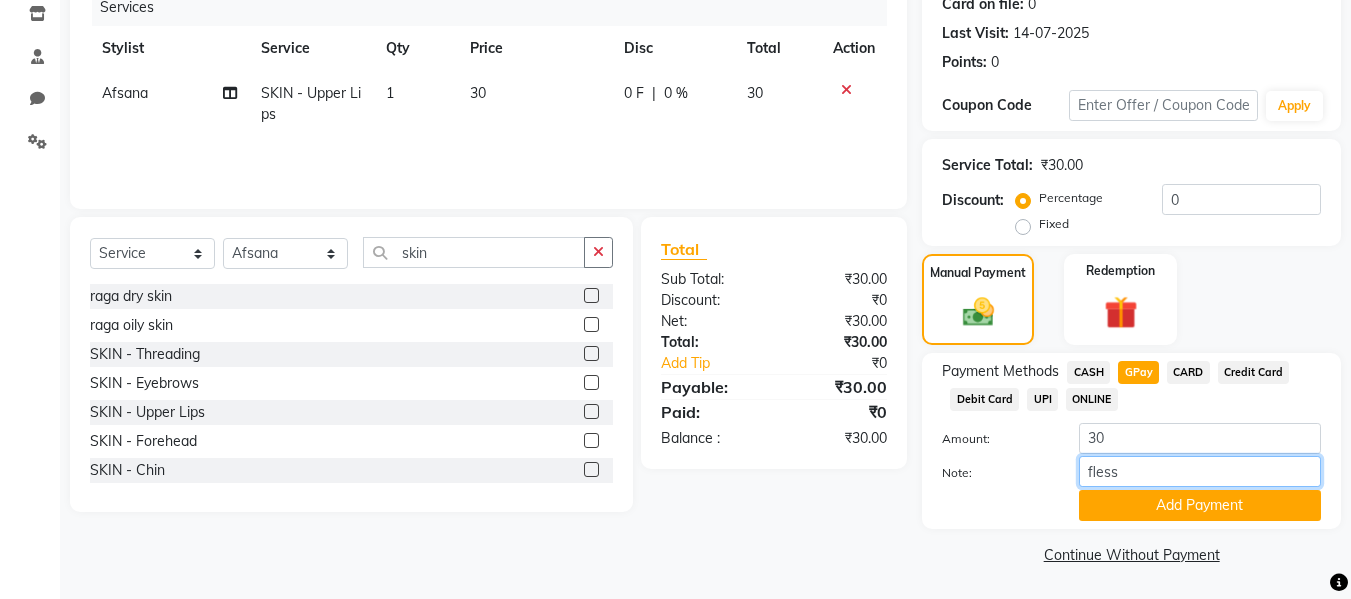 scroll, scrollTop: 260, scrollLeft: 0, axis: vertical 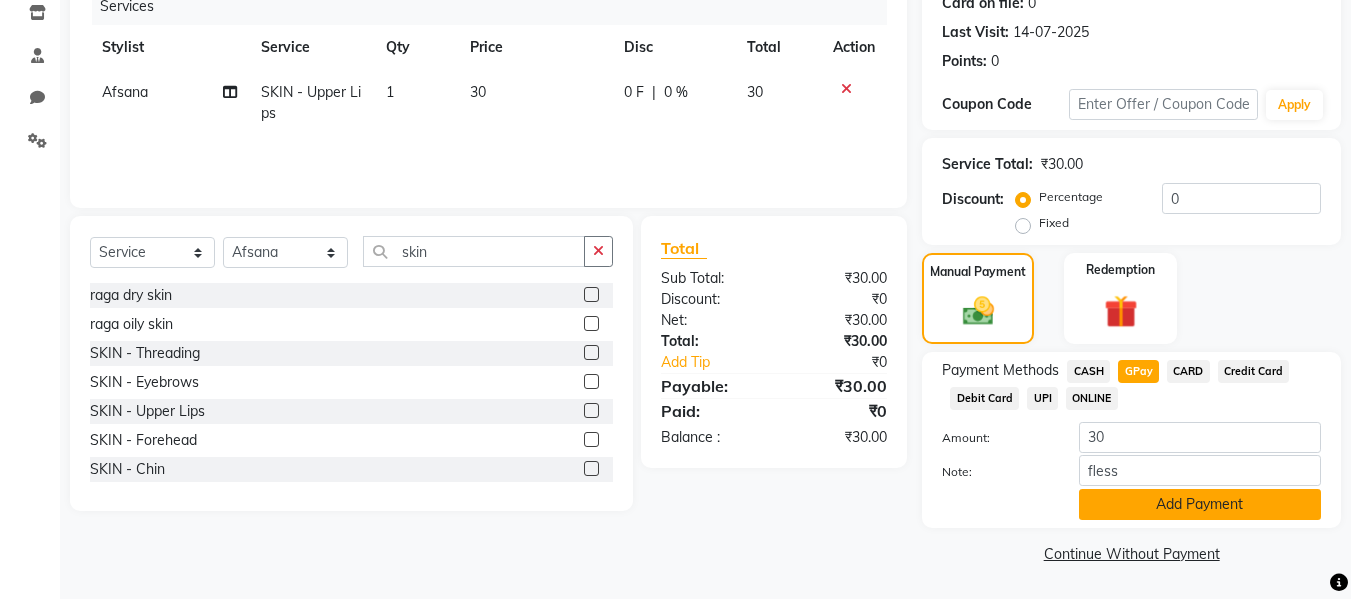 click on "Add Payment" 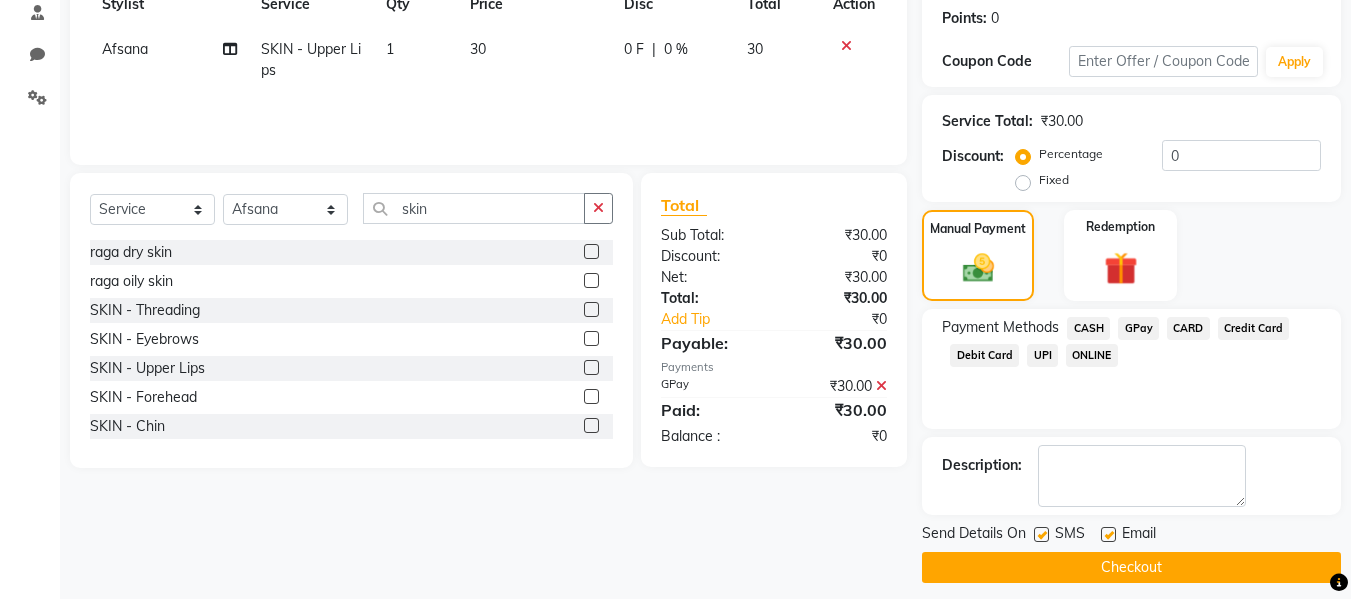 scroll, scrollTop: 306, scrollLeft: 0, axis: vertical 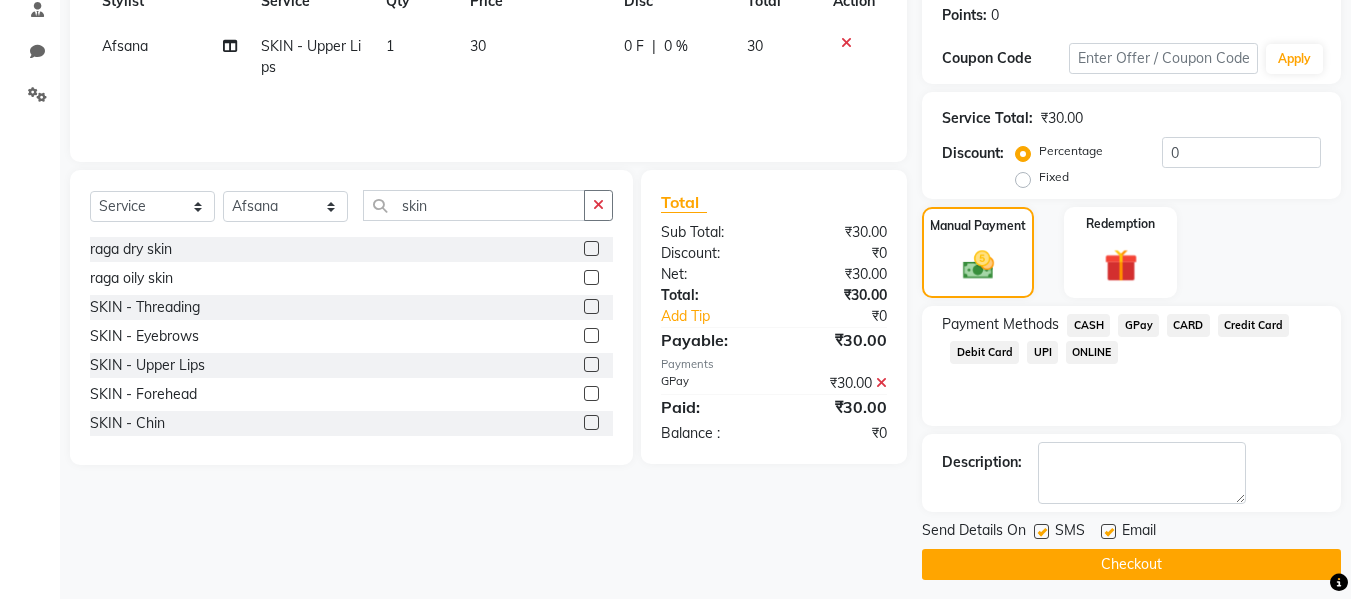 click 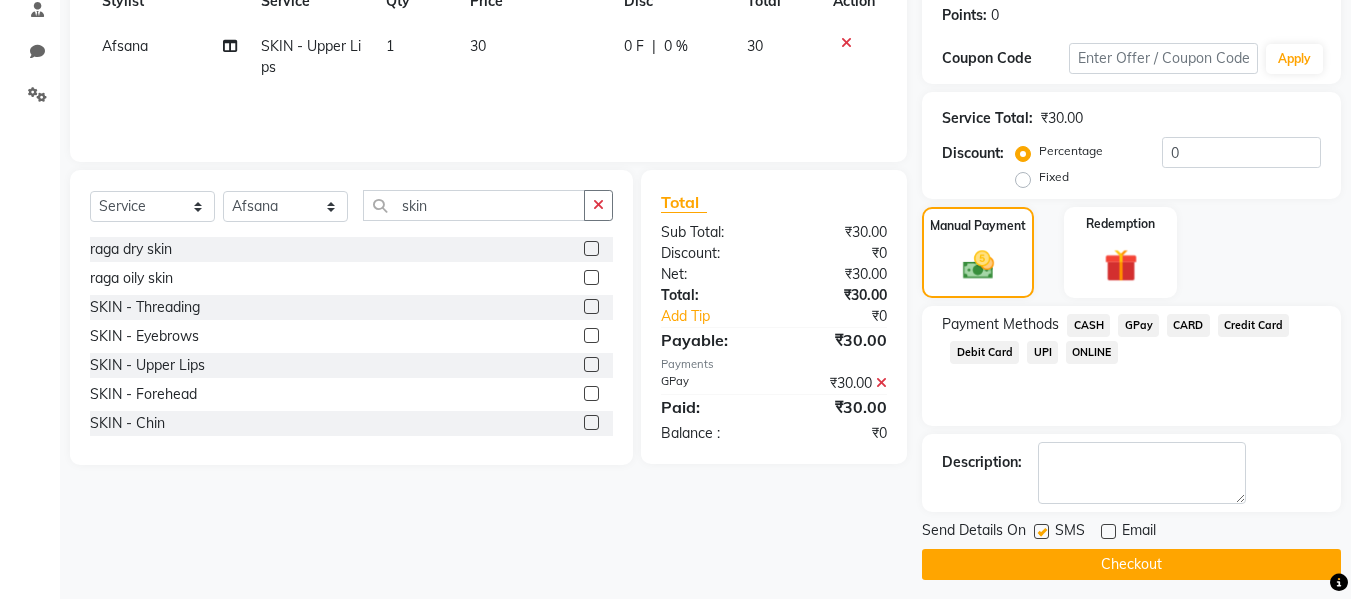 click 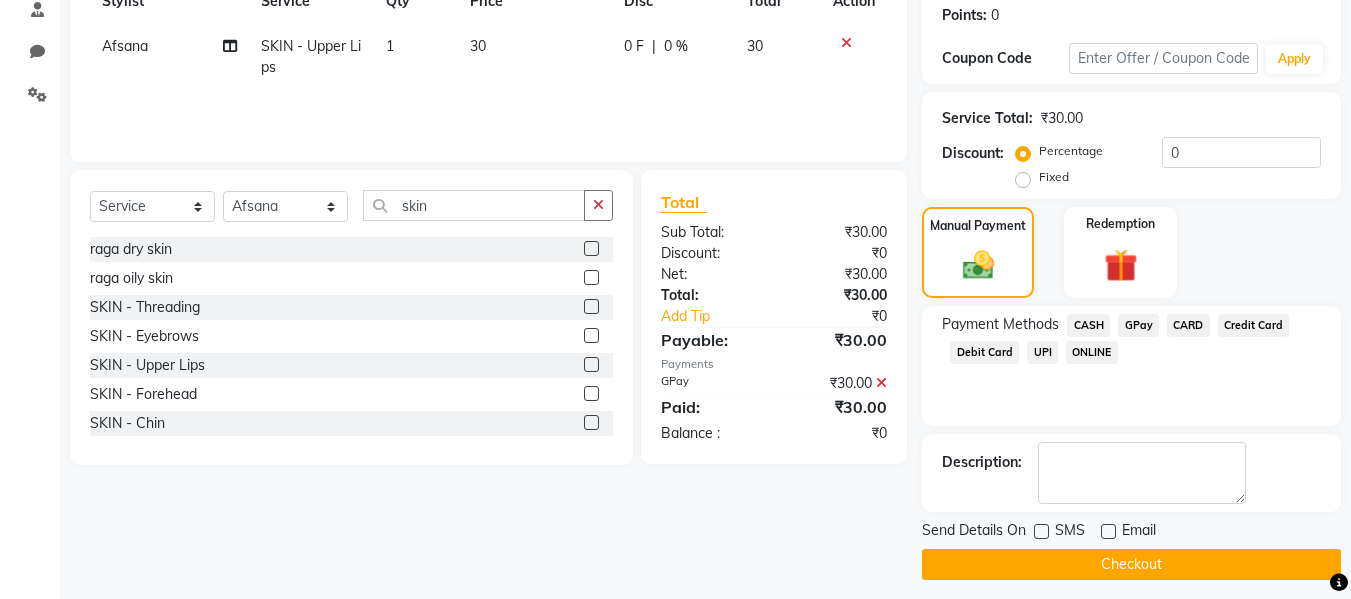 click on "Checkout" 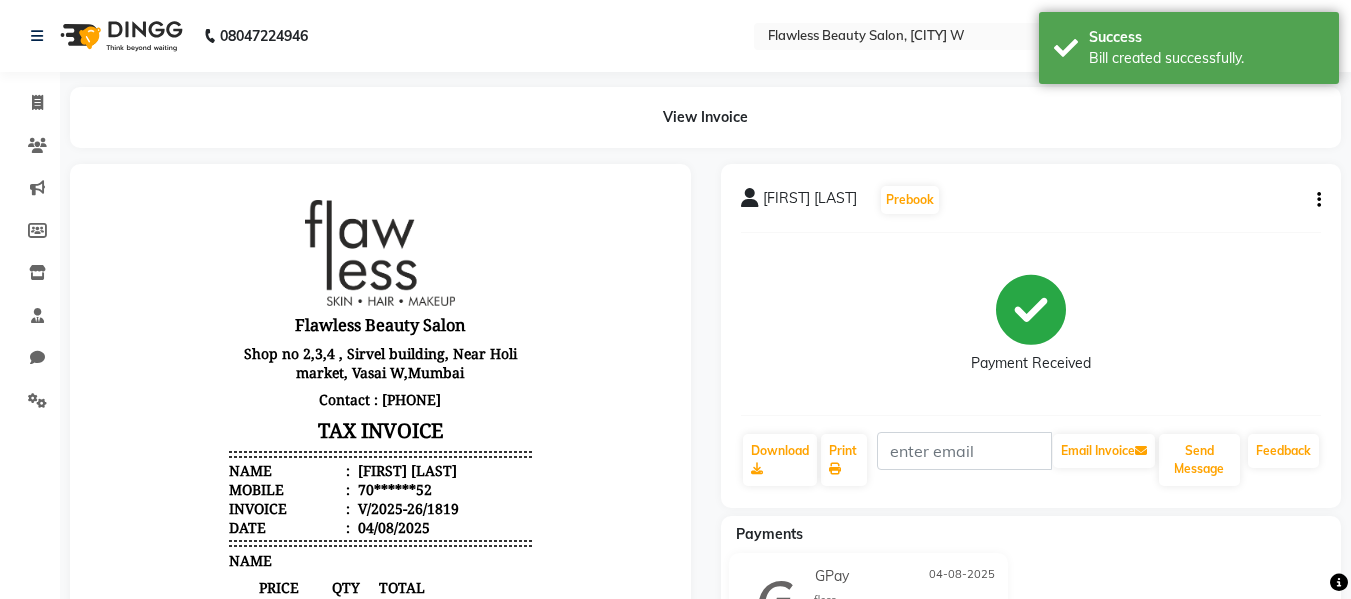 scroll, scrollTop: 0, scrollLeft: 0, axis: both 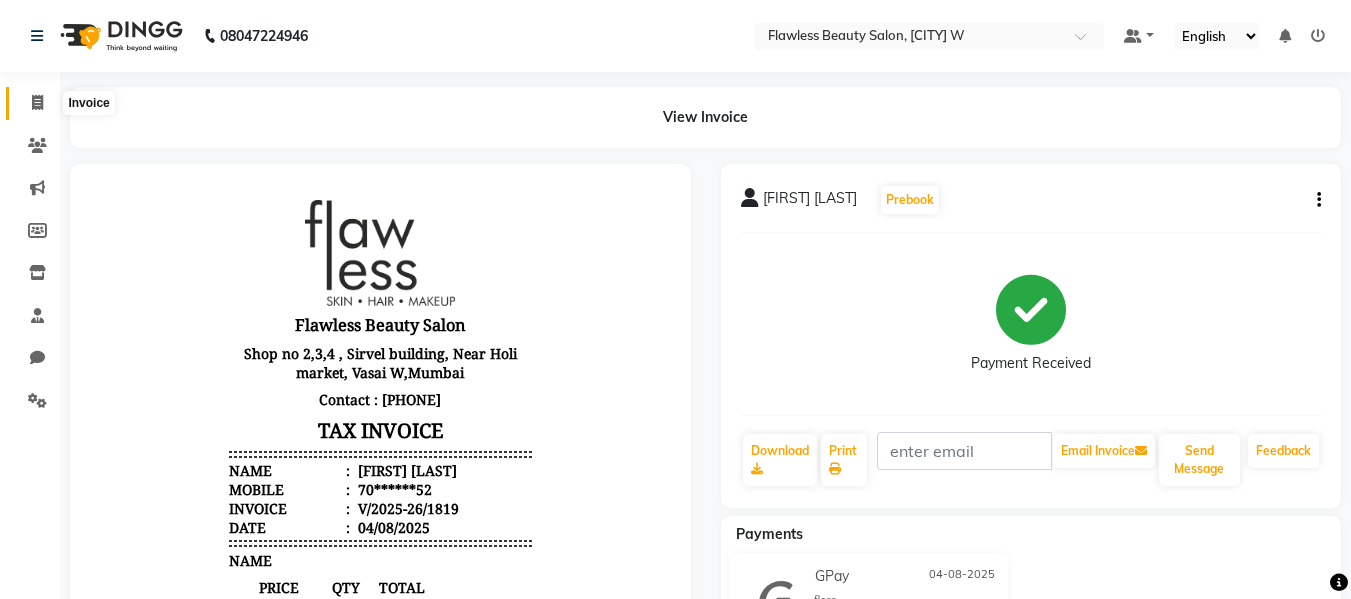 click 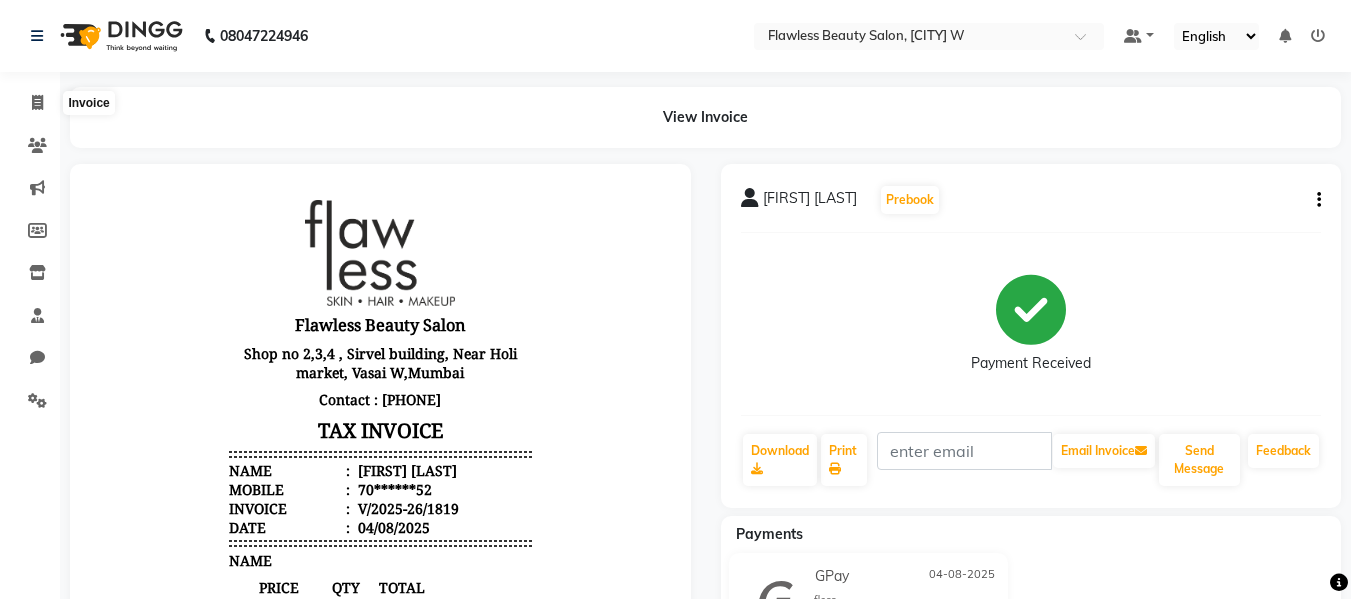 select on "service" 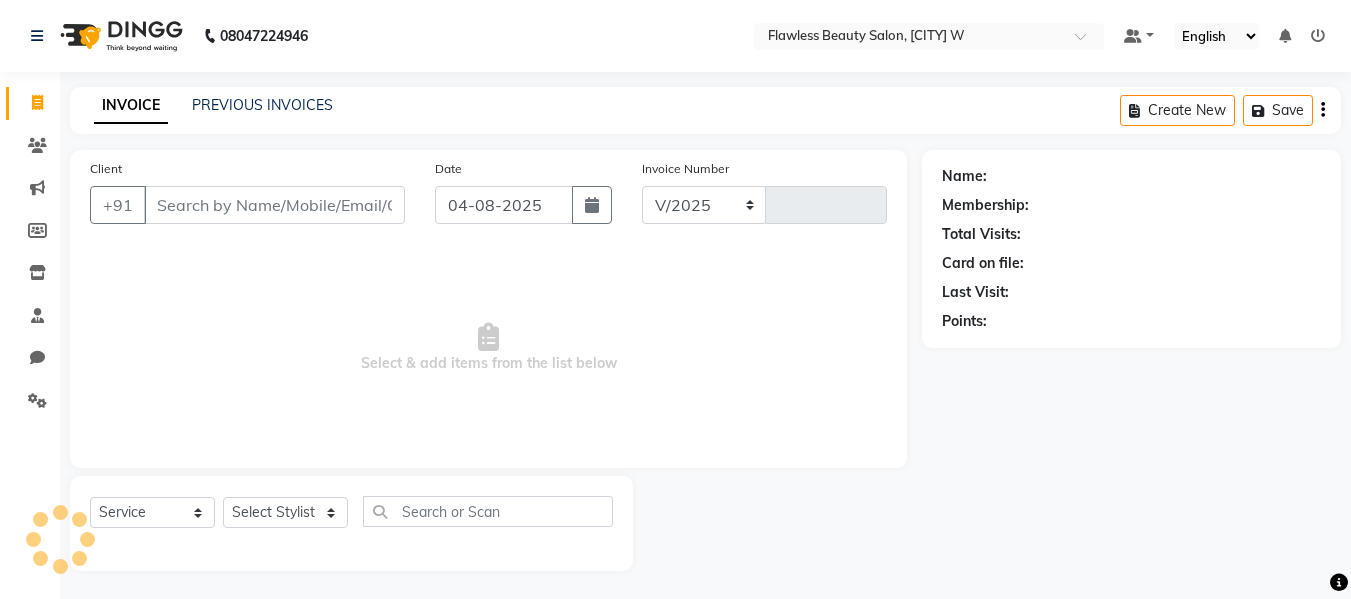 scroll, scrollTop: 2, scrollLeft: 0, axis: vertical 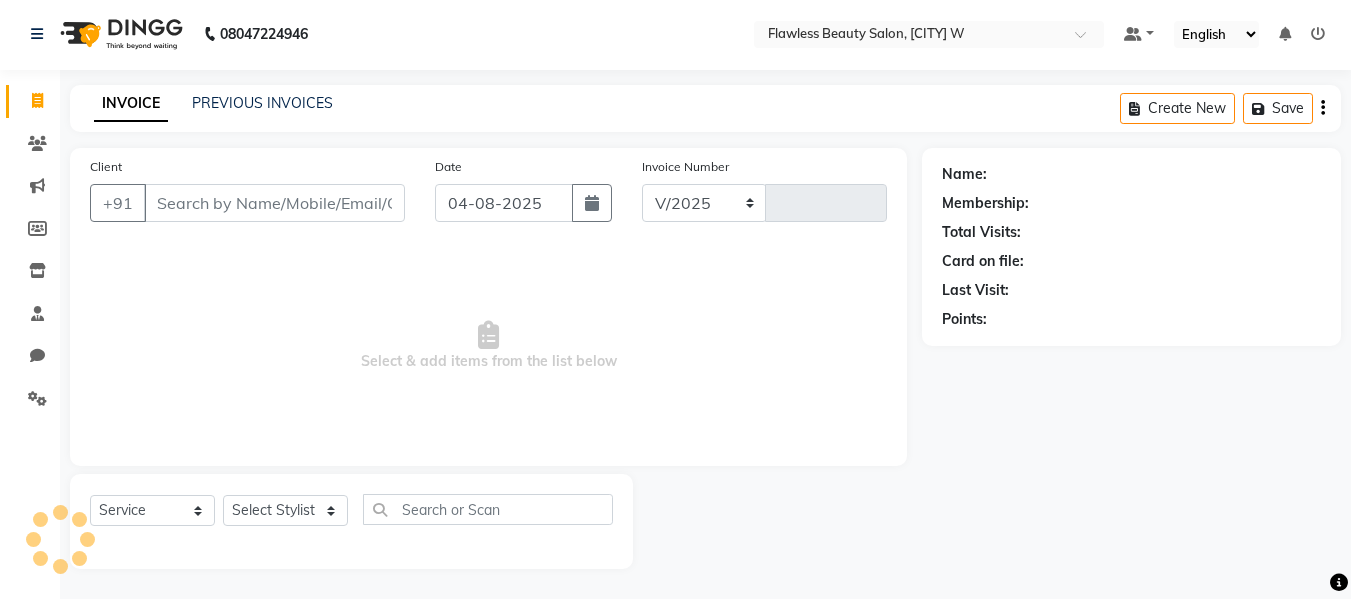 select on "8090" 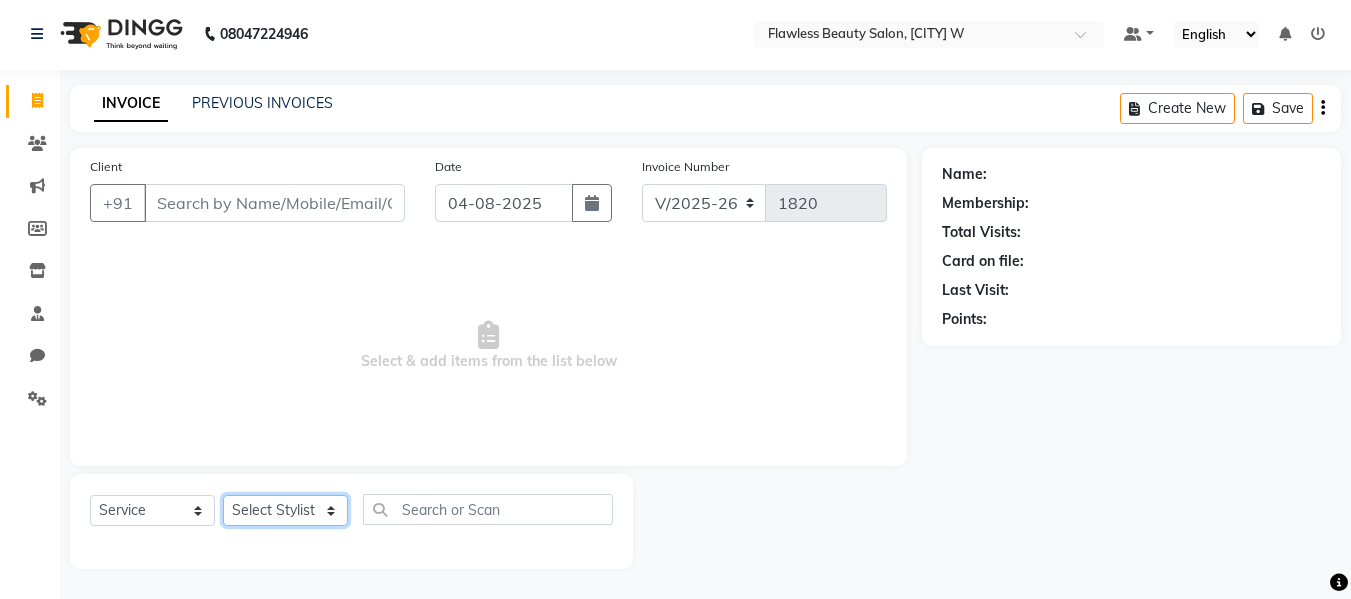 click on "Select Stylist Afsana Ankita  Krutika Maam Nisha  Pari Rasika Ruba sara Vidya" 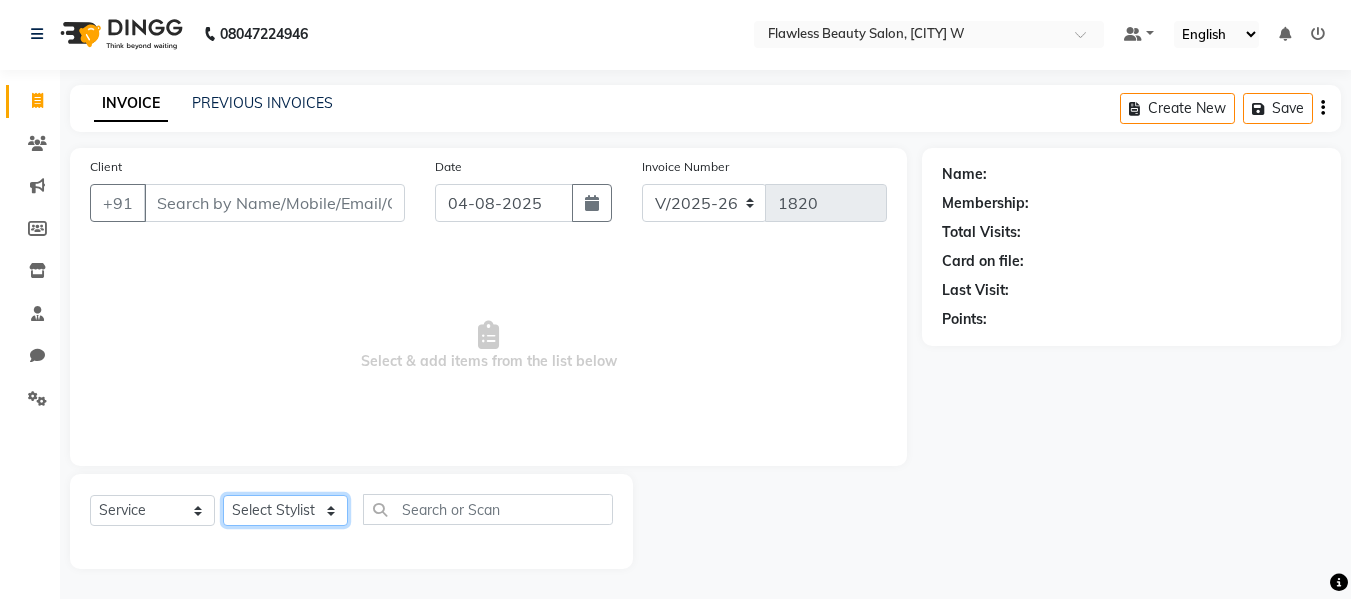 select on "76407" 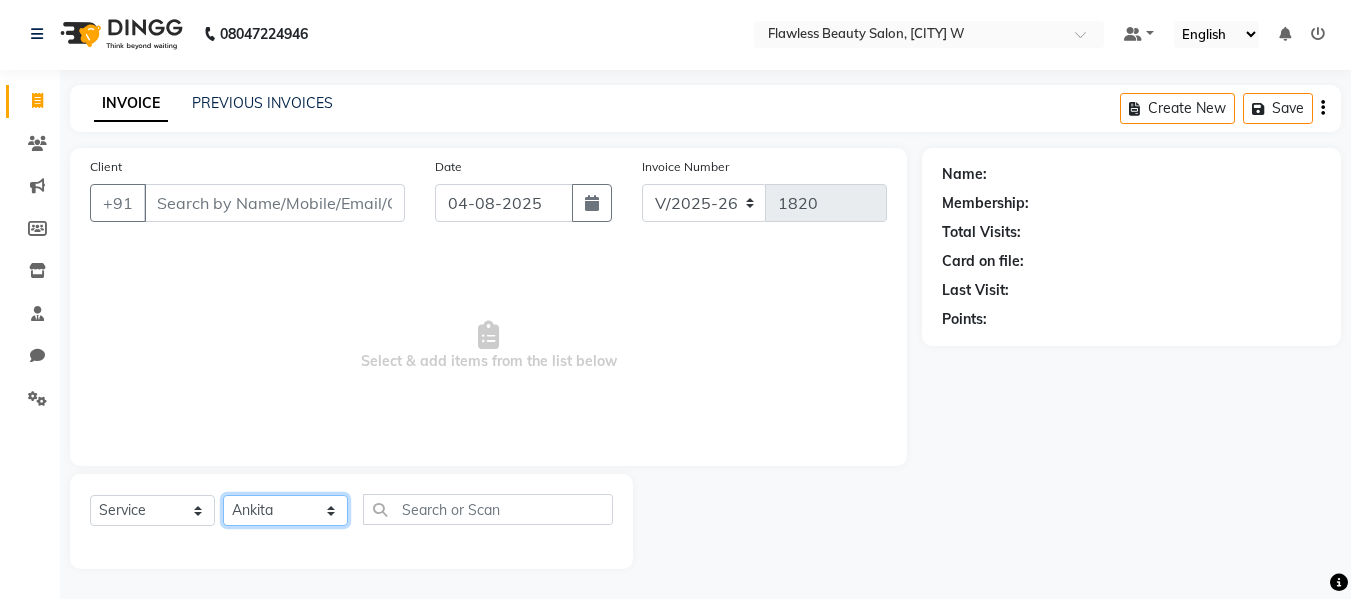 click on "Select Stylist Afsana Ankita  Krutika Maam Nisha  Pari Rasika Ruba sara Vidya" 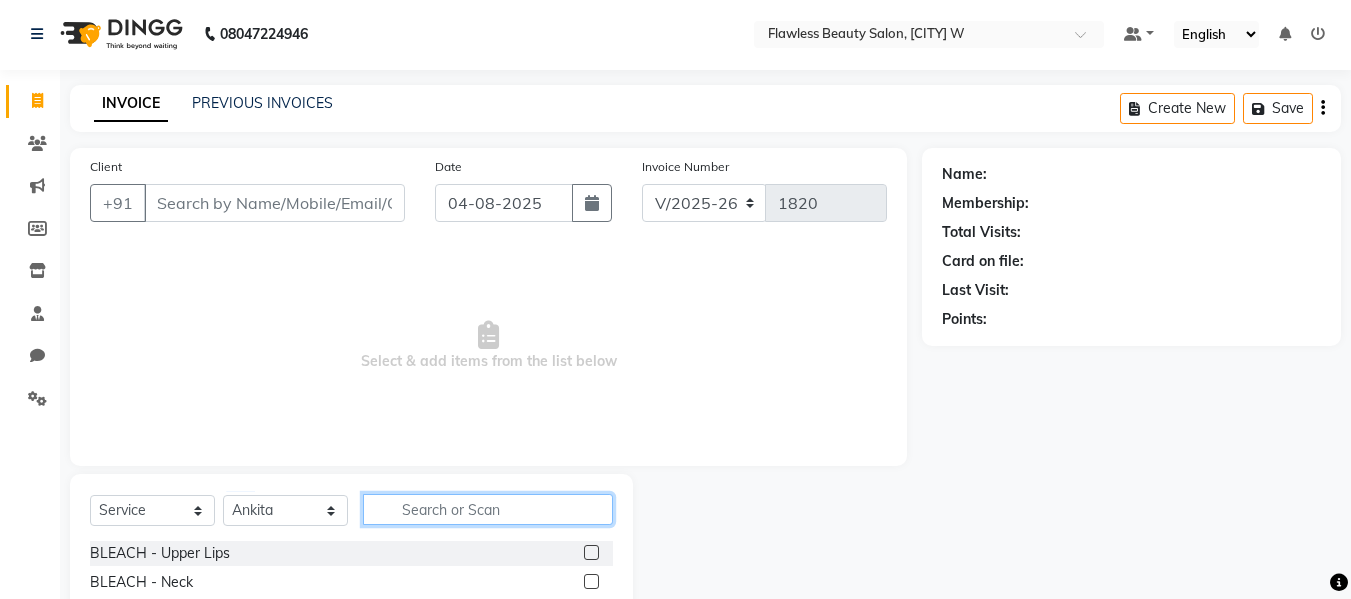 click 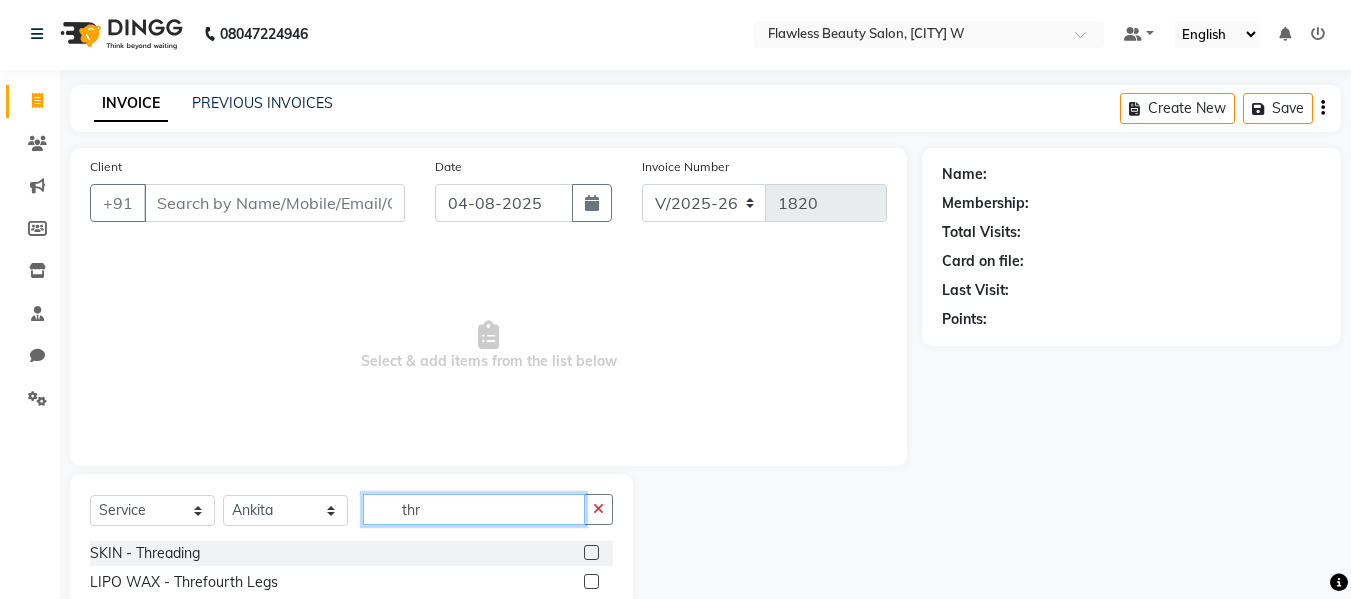 type on "thr" 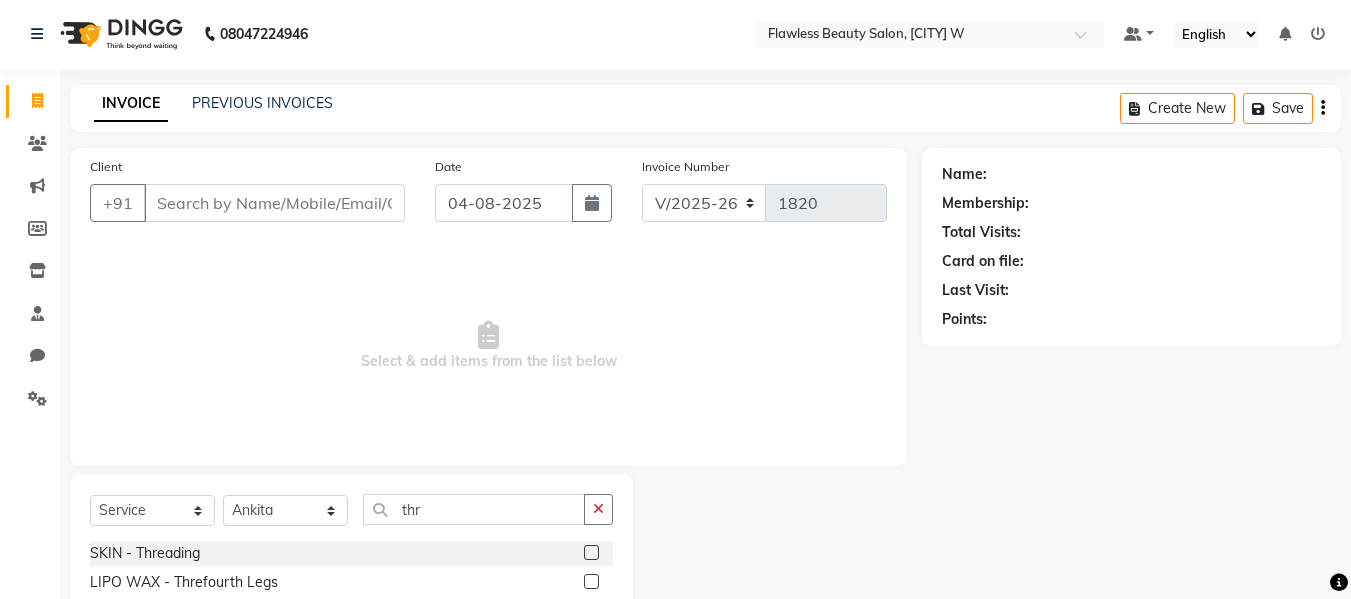 click 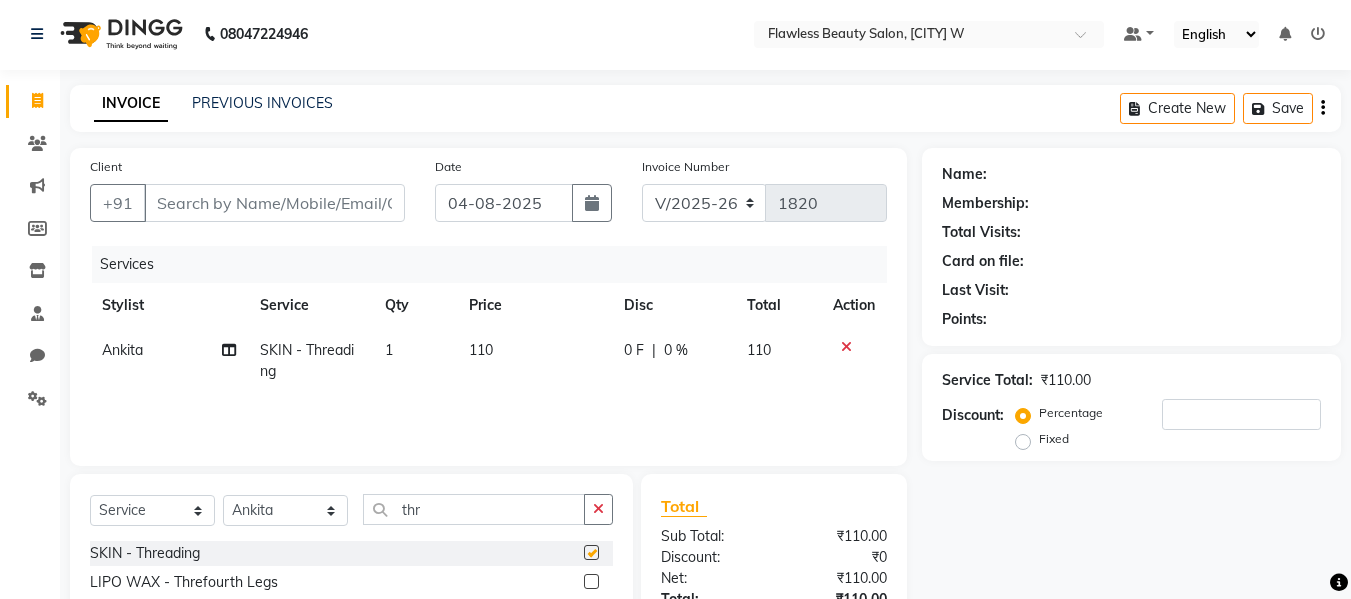 checkbox on "false" 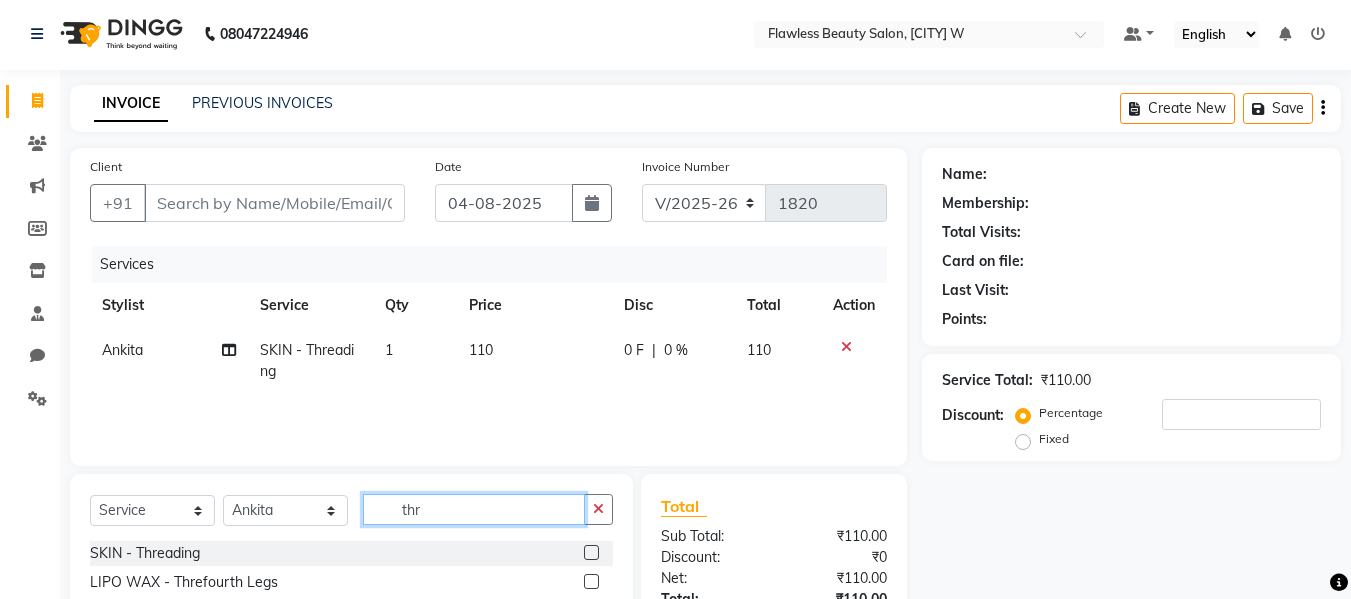 click on "thr" 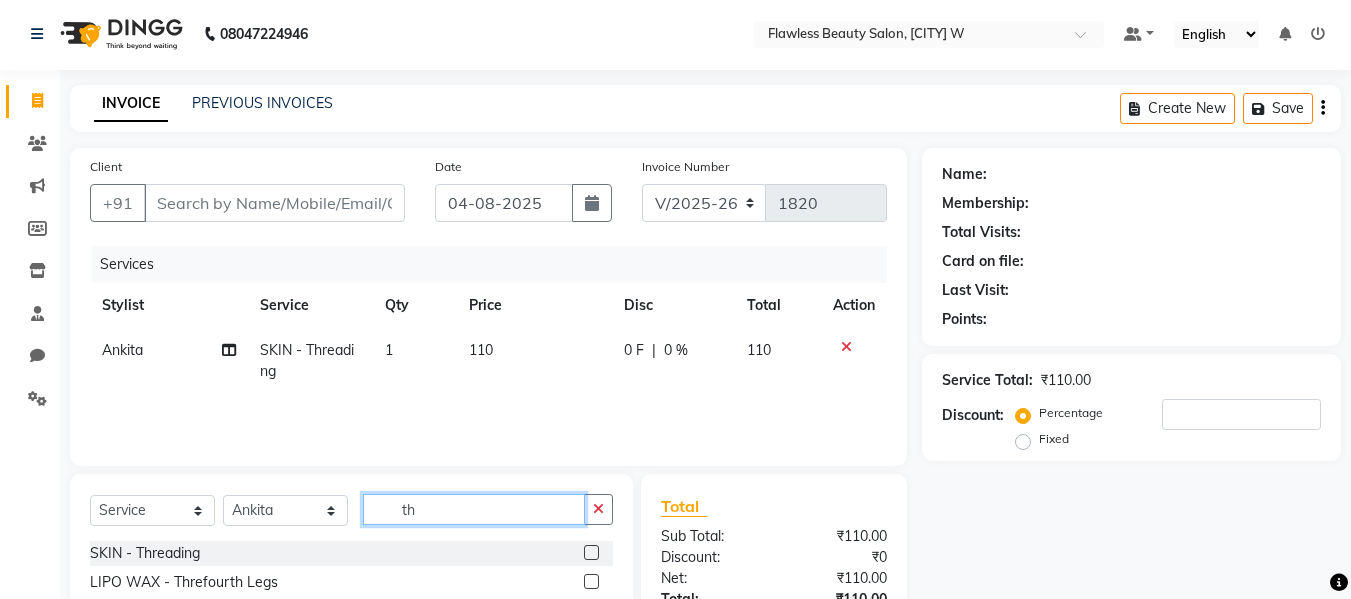 type on "t" 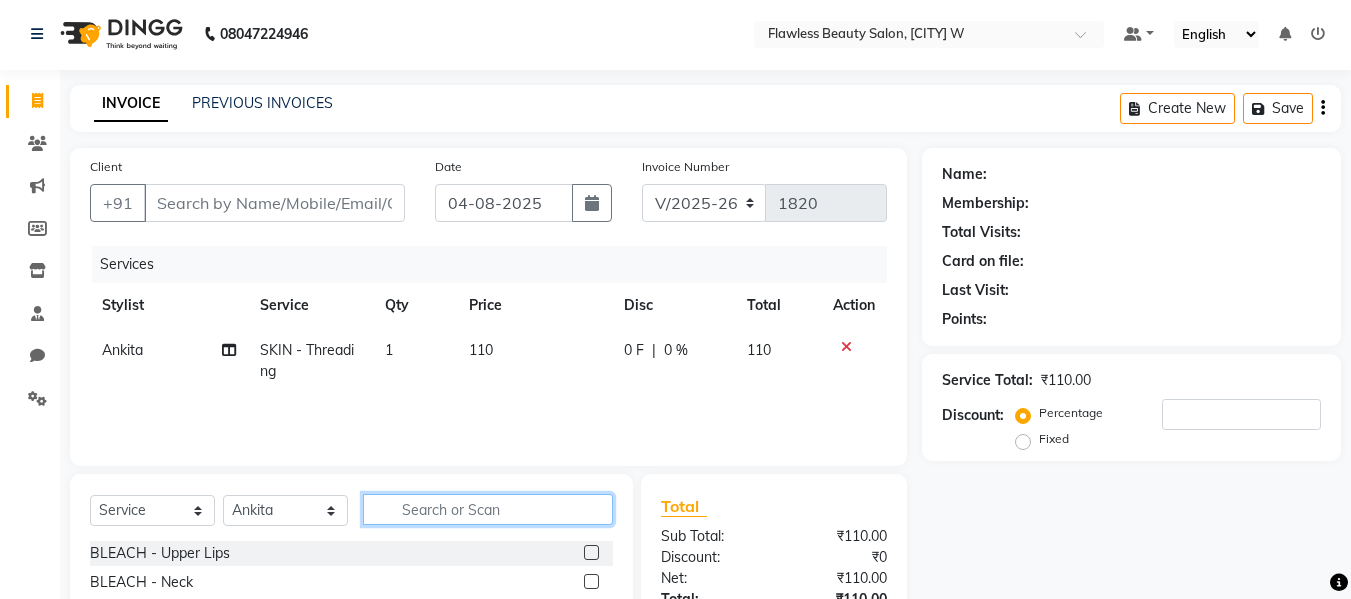 type 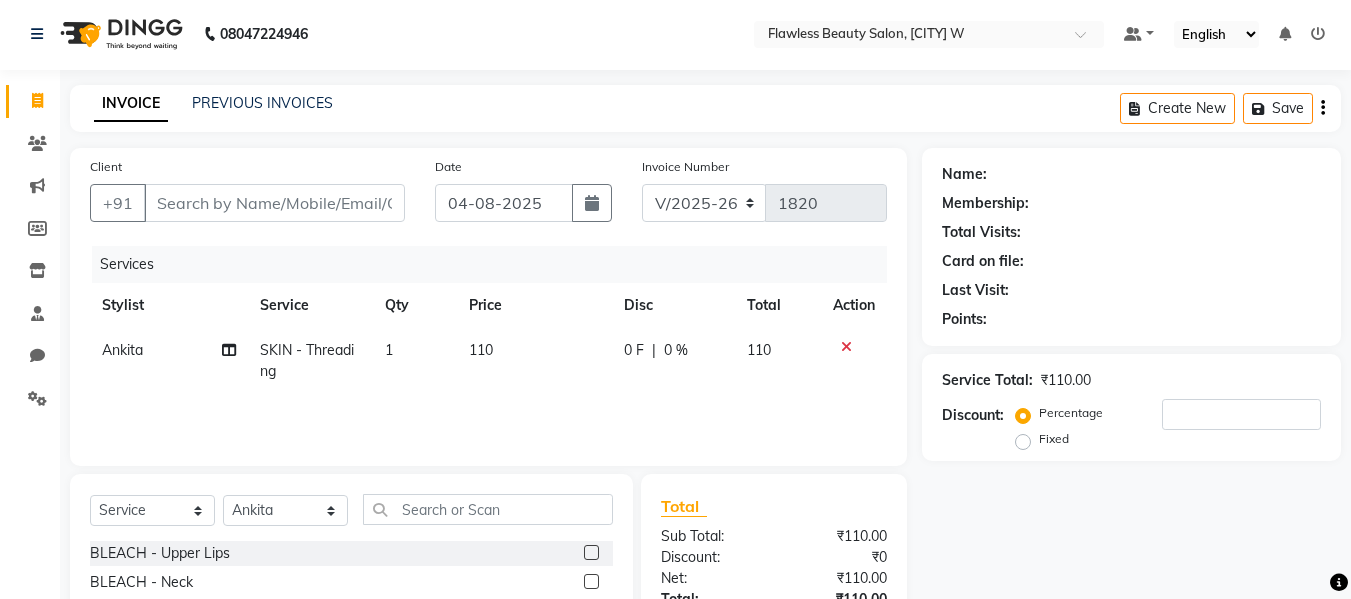 click on "110" 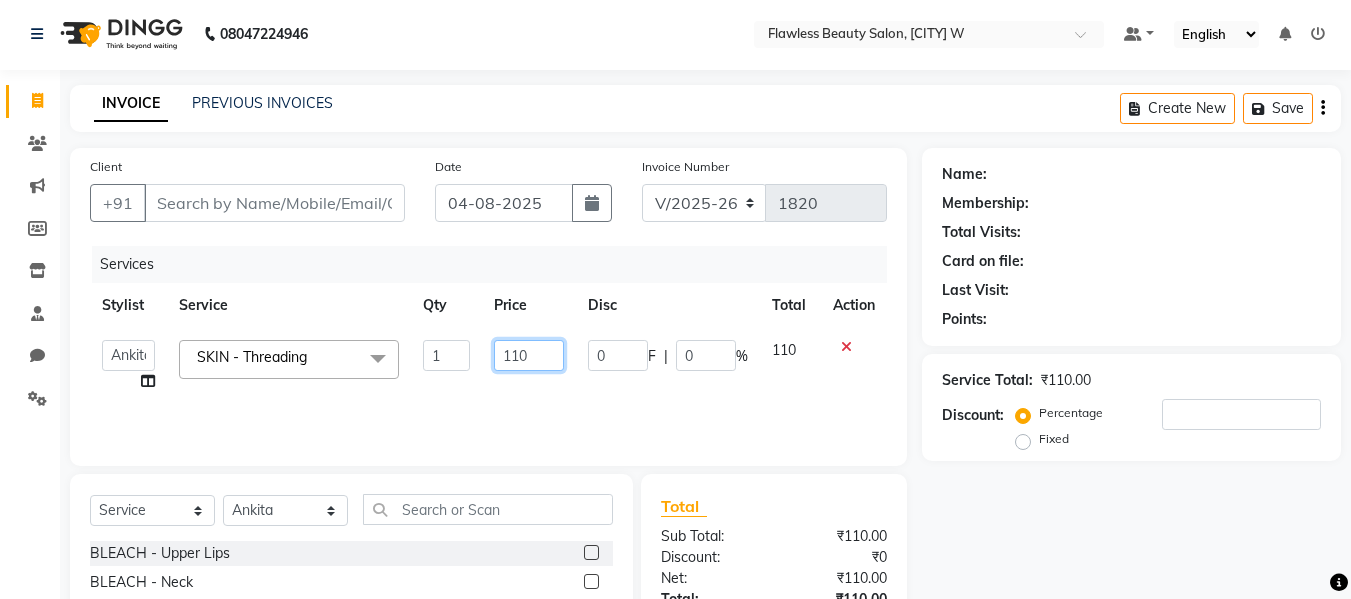 click on "110" 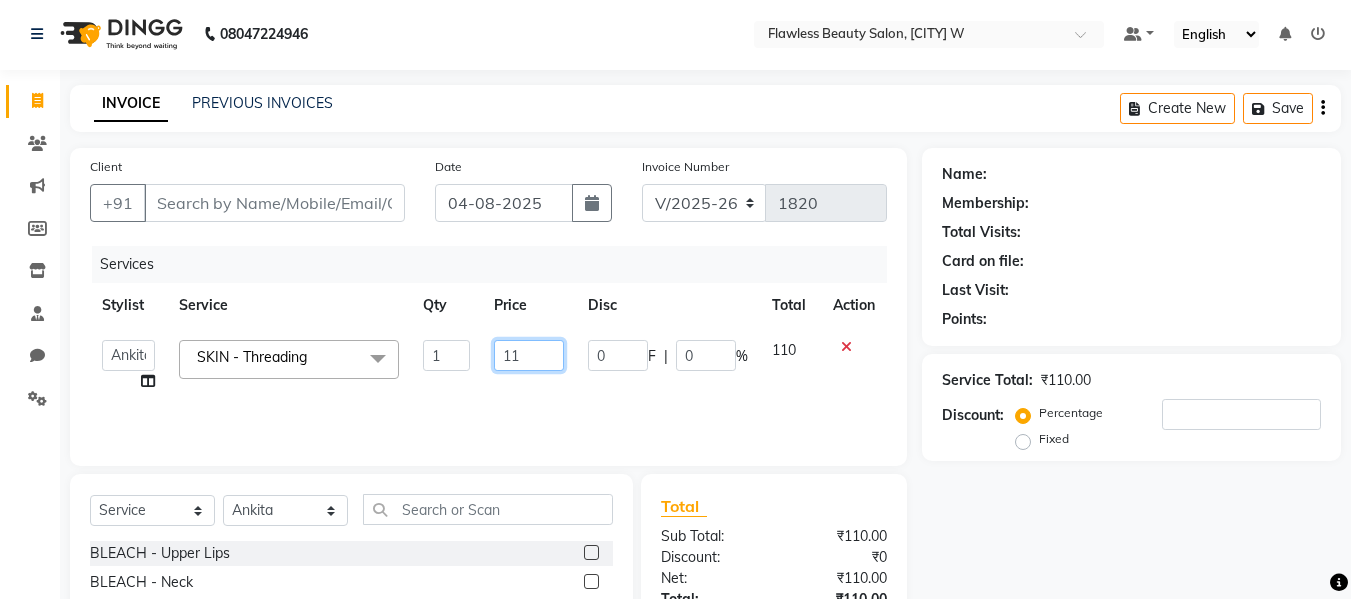 type on "1" 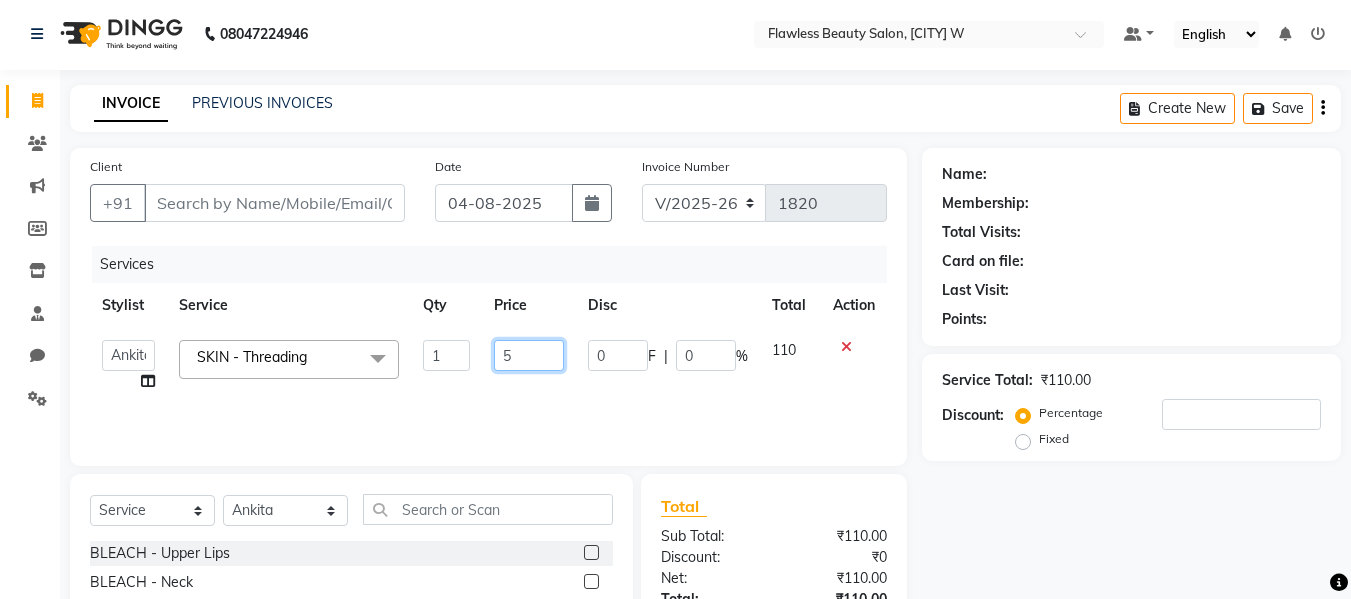 type on "50" 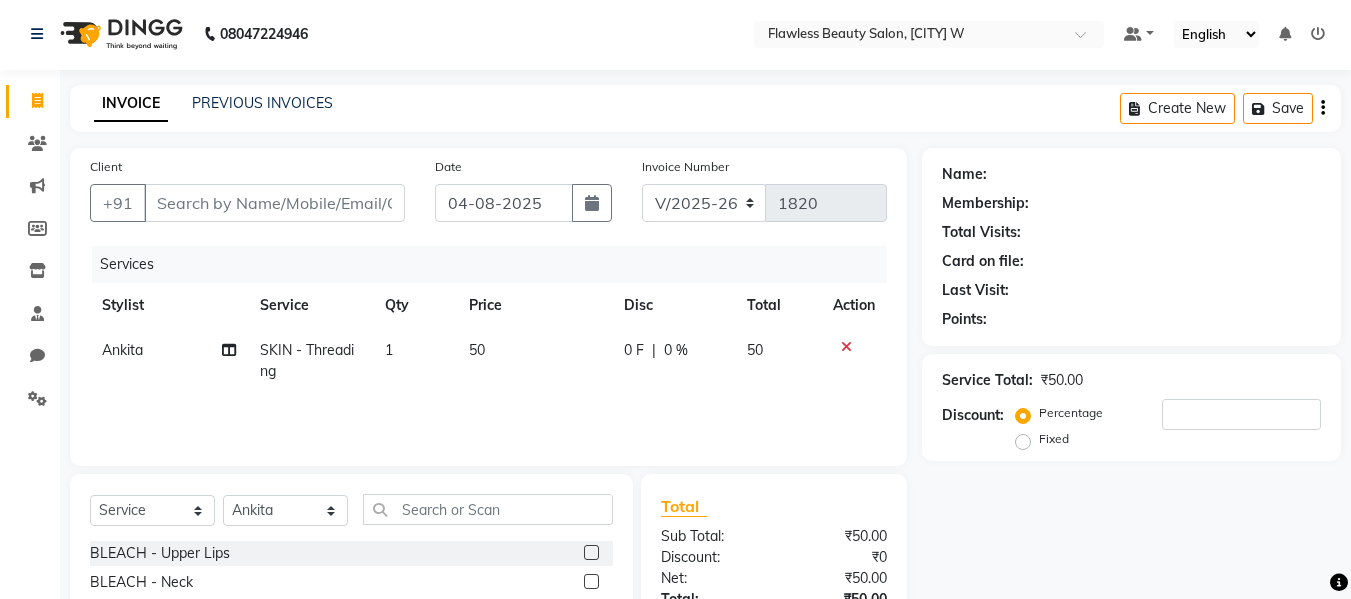 click on "Total" 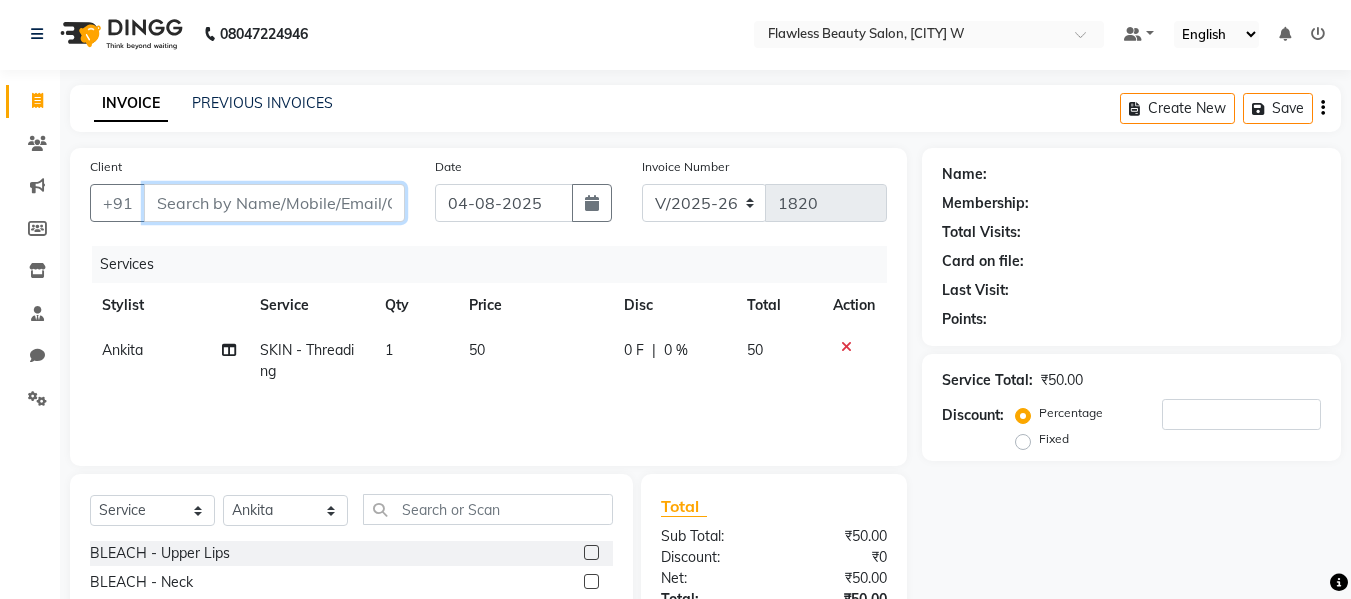 click on "Client" at bounding box center (274, 203) 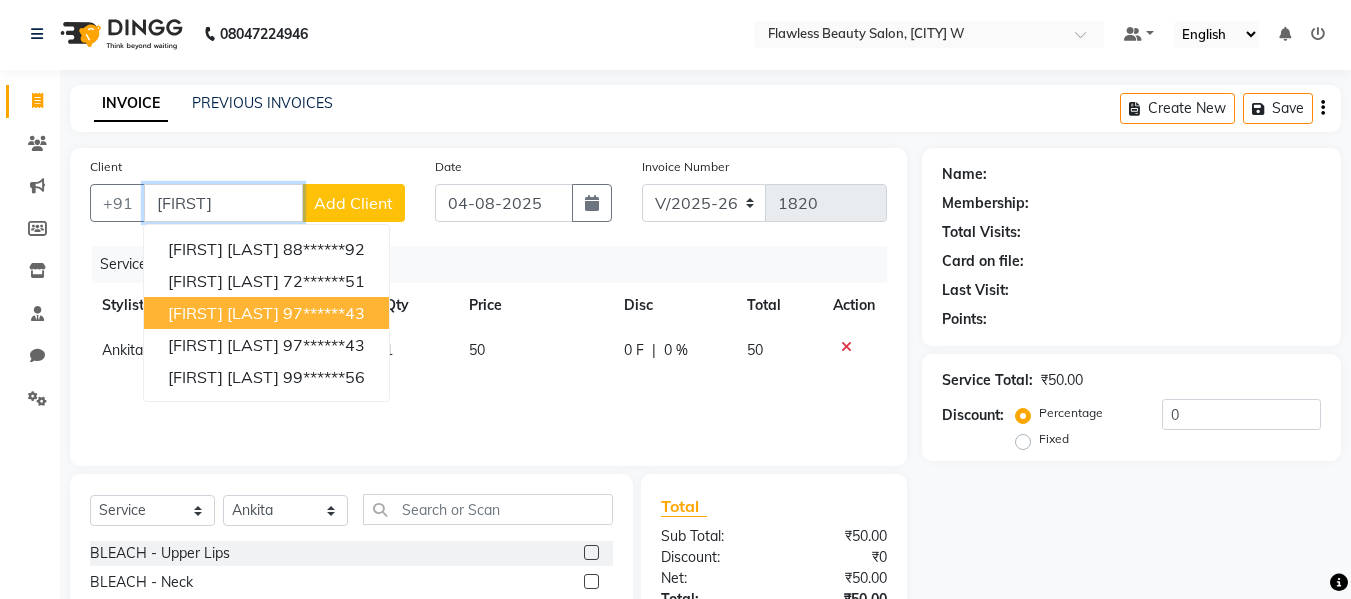 click on "97******43" at bounding box center [324, 313] 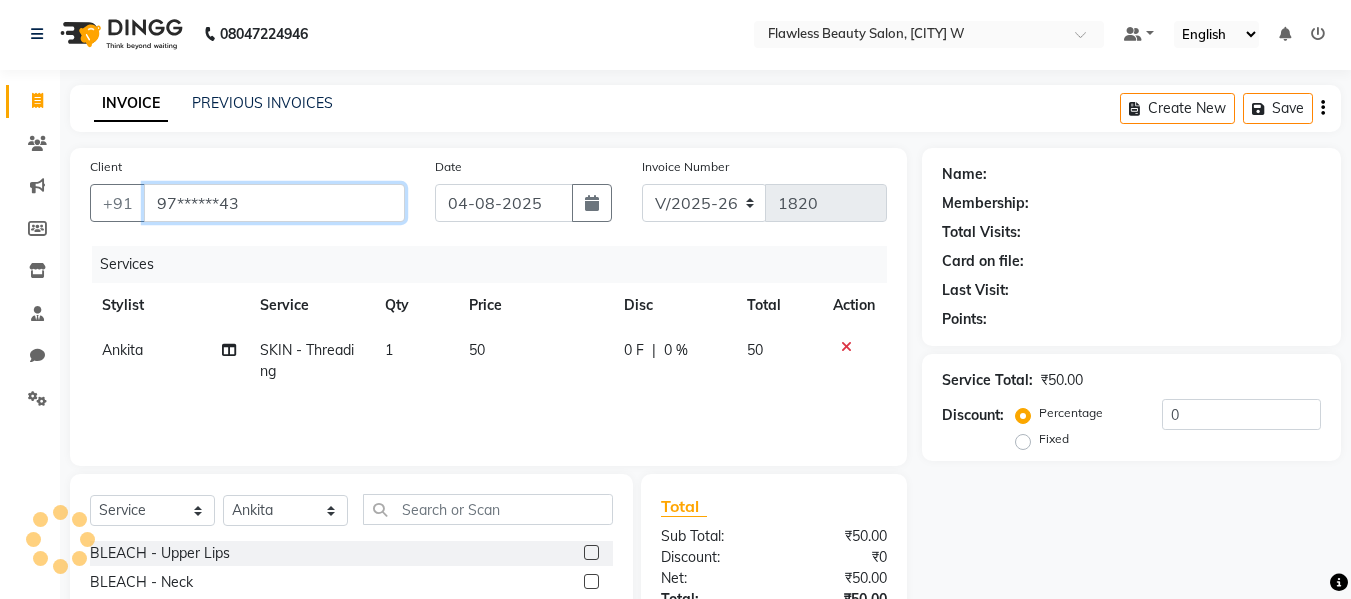 type on "97******43" 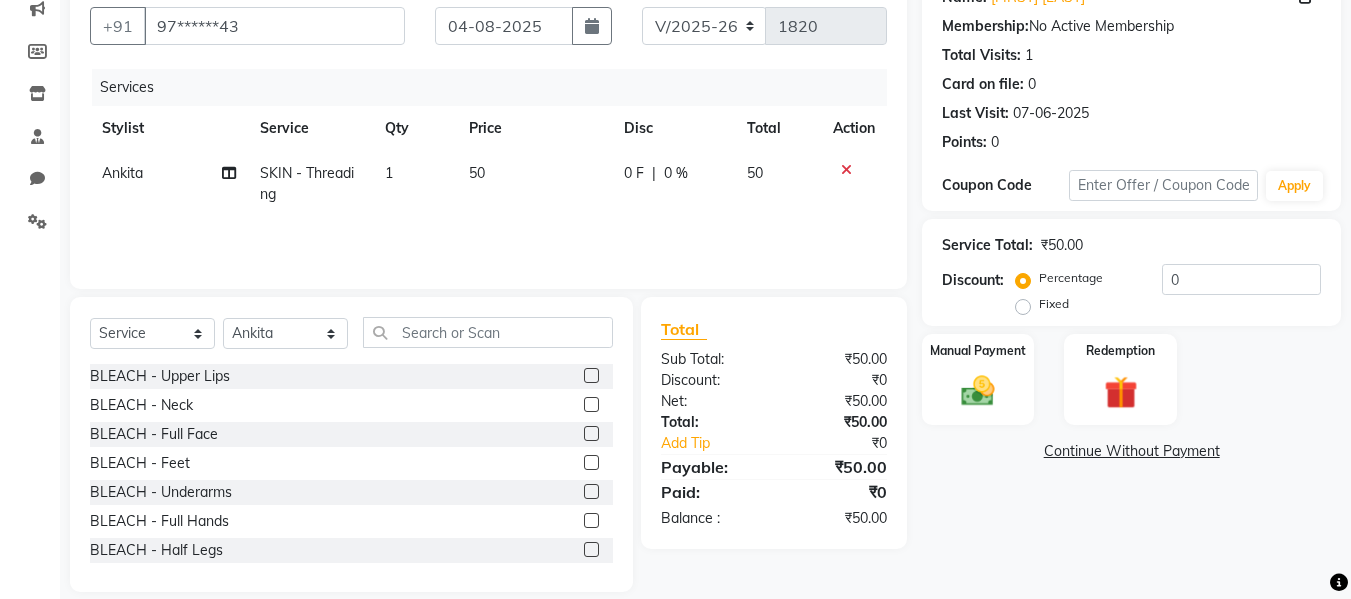 scroll, scrollTop: 202, scrollLeft: 0, axis: vertical 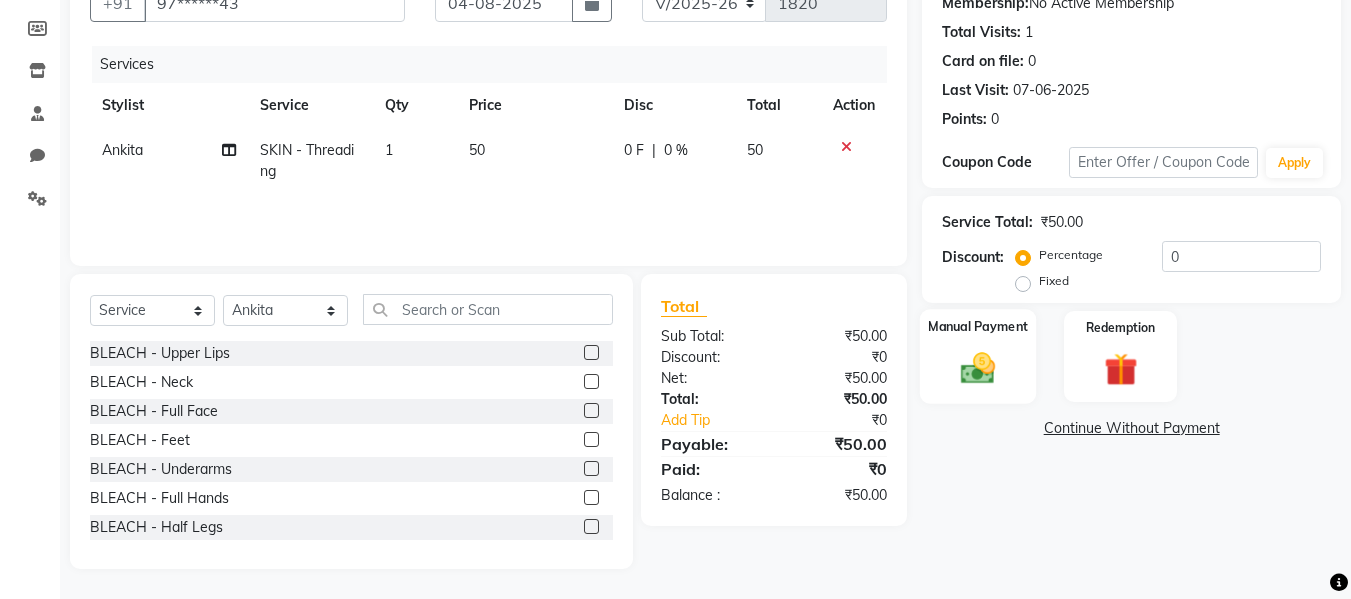 click on "Manual Payment" 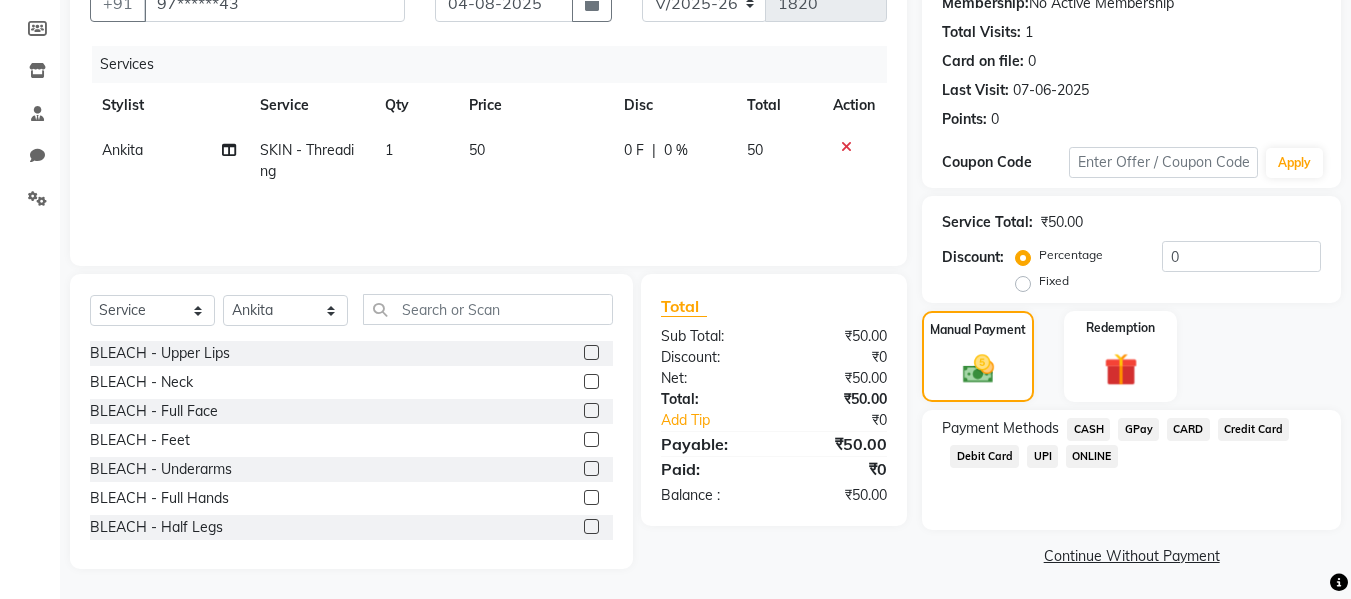 click on "CASH" 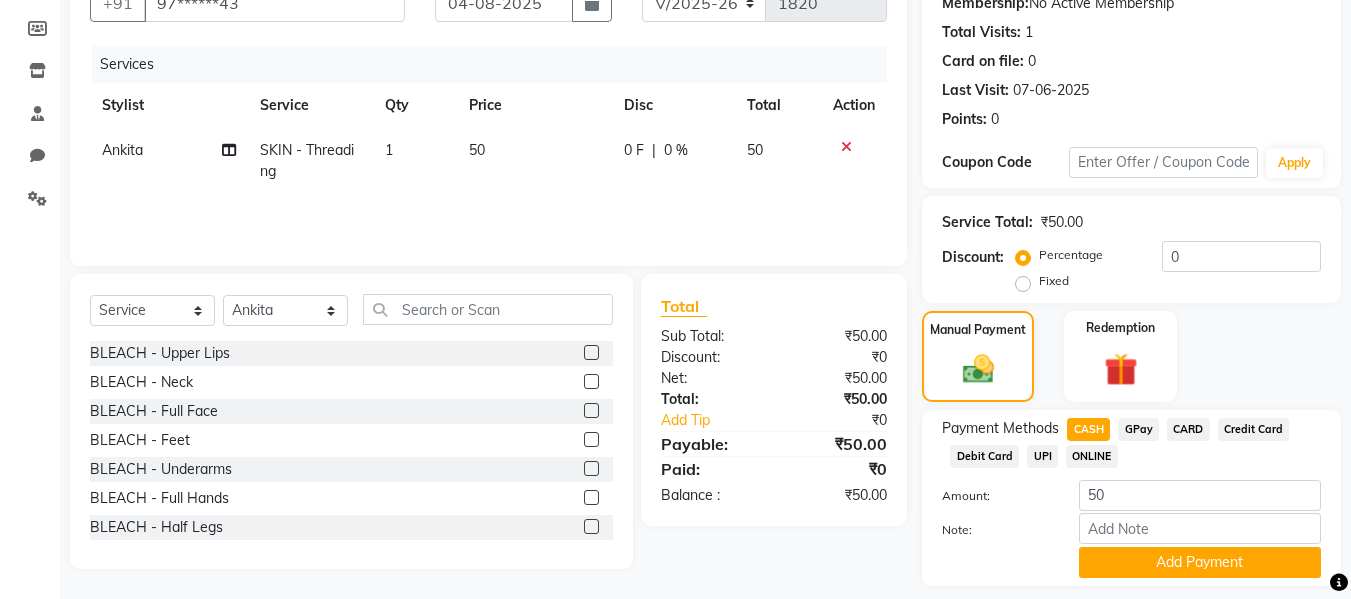 scroll, scrollTop: 260, scrollLeft: 0, axis: vertical 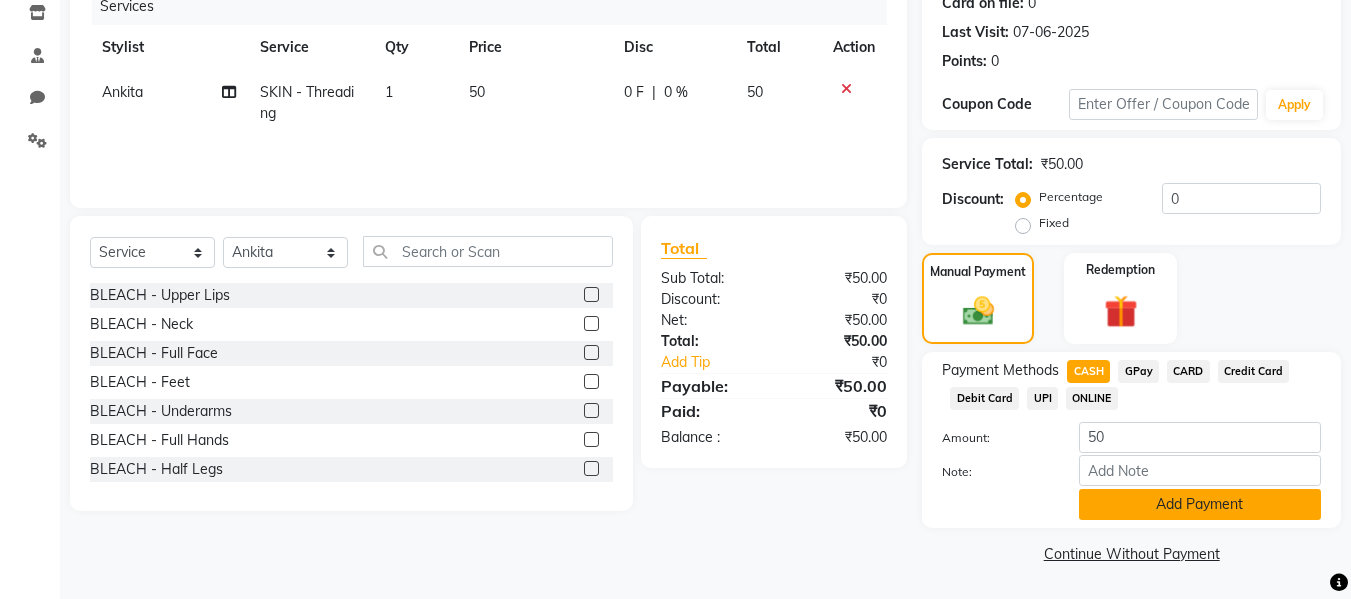 click on "Add Payment" 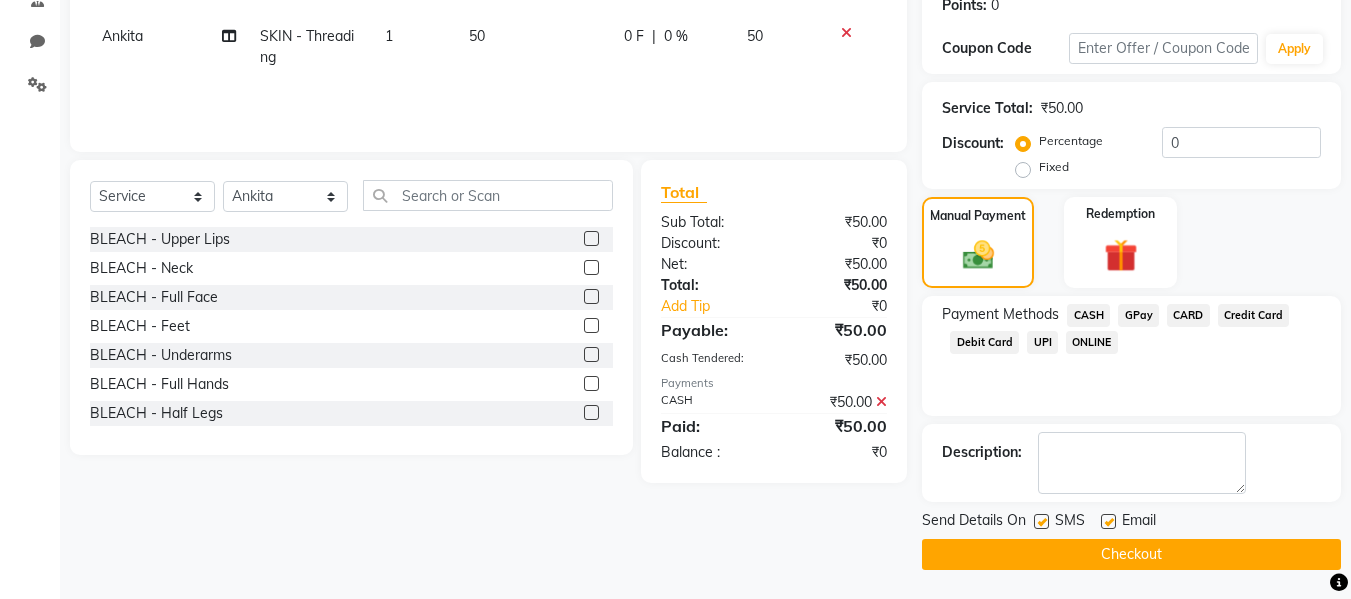 scroll, scrollTop: 317, scrollLeft: 0, axis: vertical 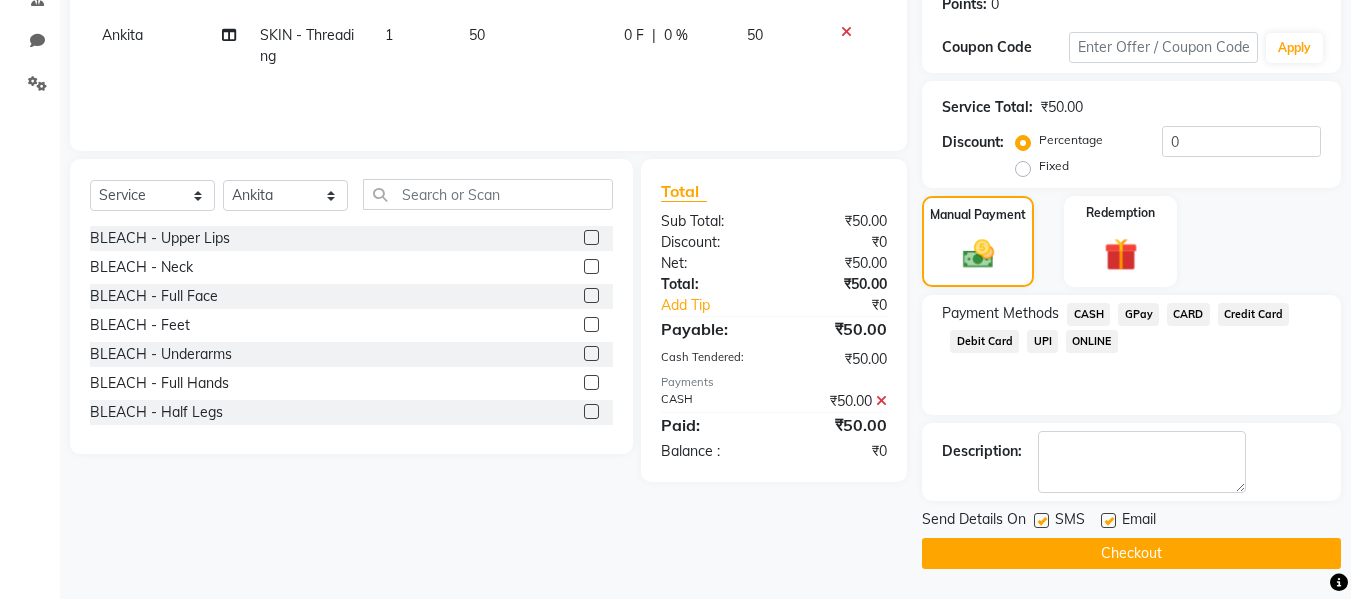 click 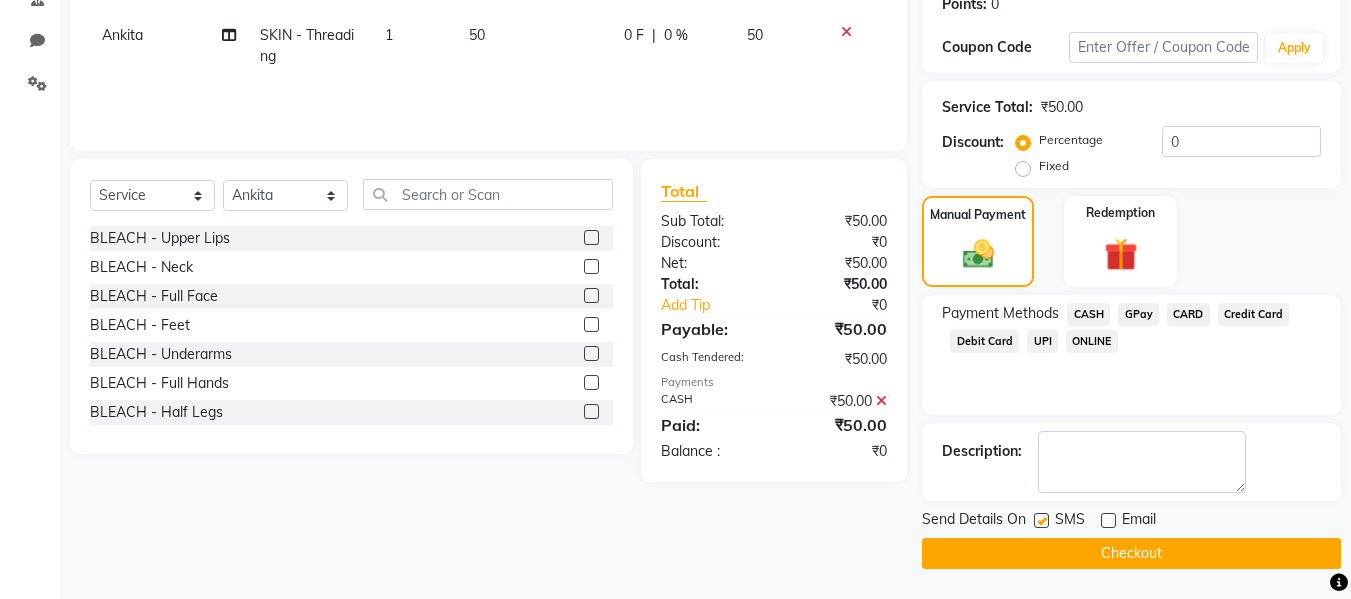 click 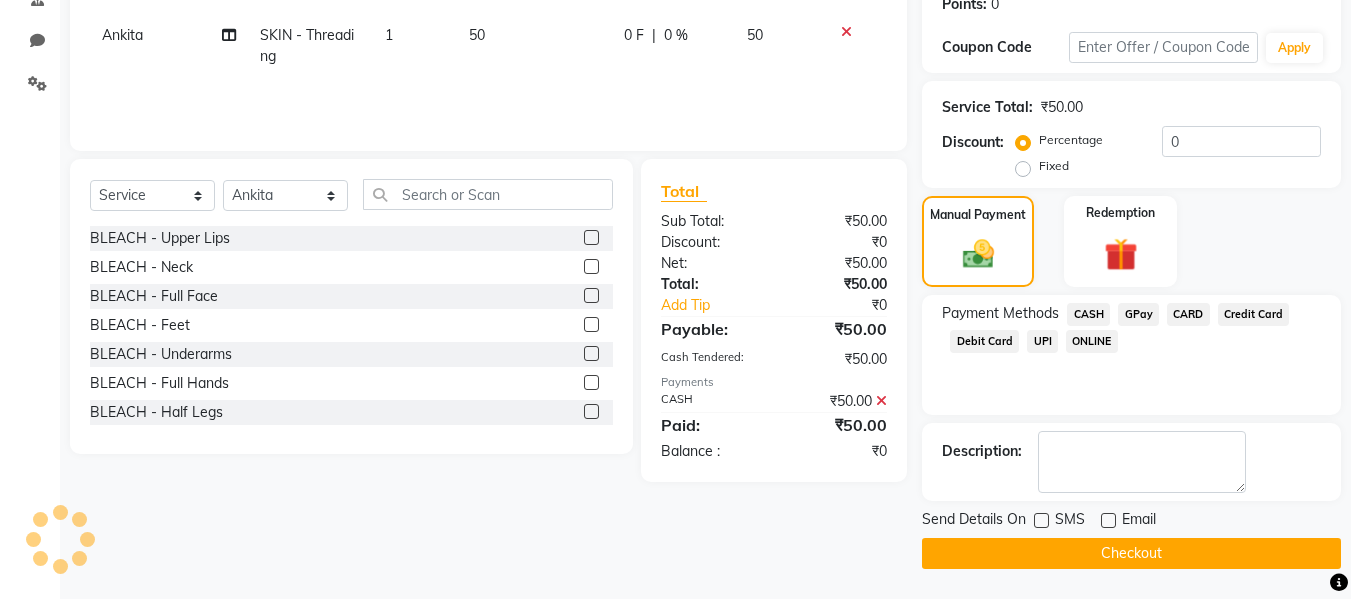 click on "Checkout" 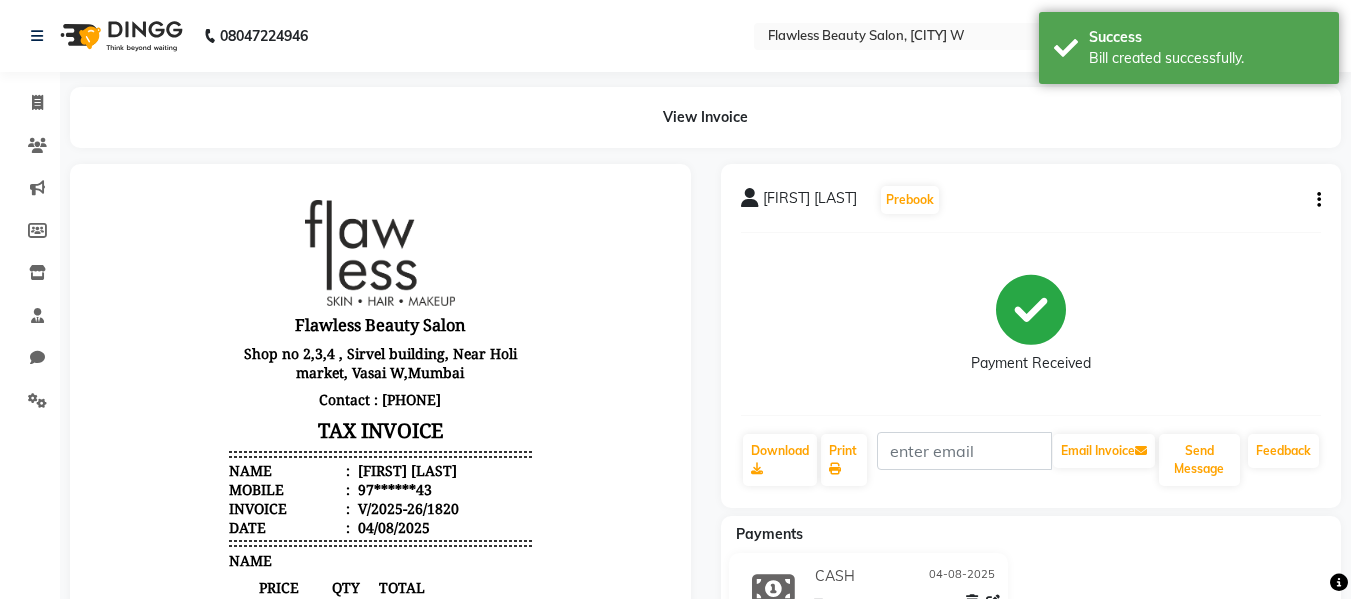 scroll, scrollTop: 0, scrollLeft: 0, axis: both 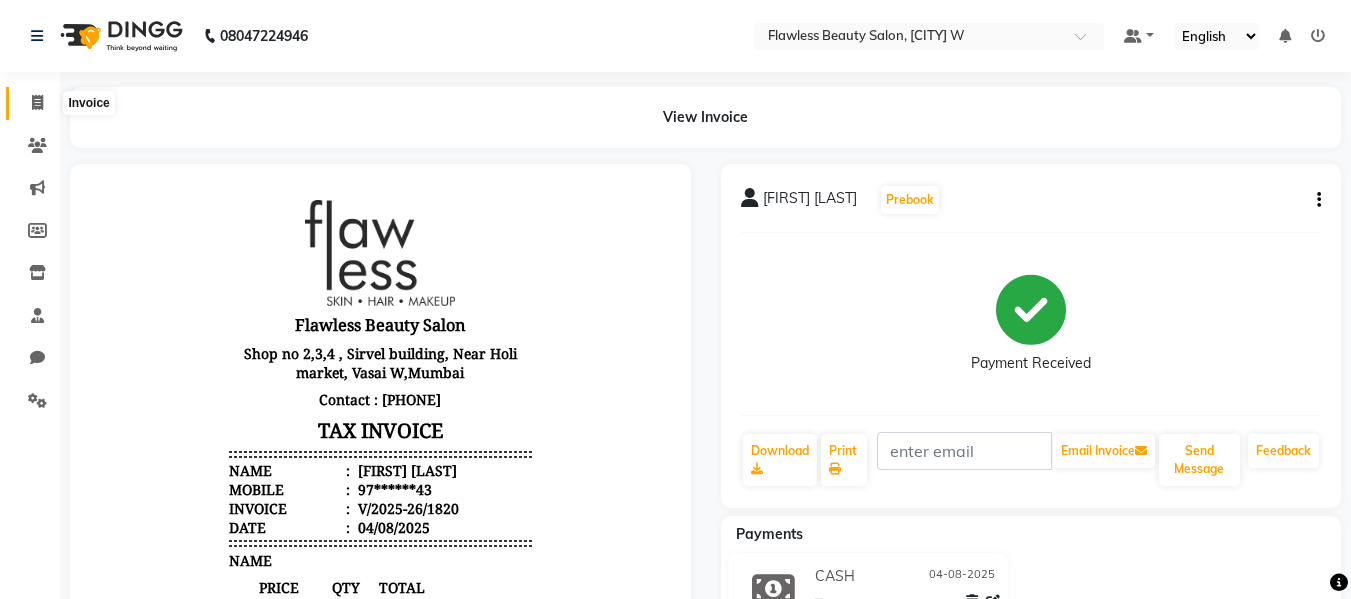 click 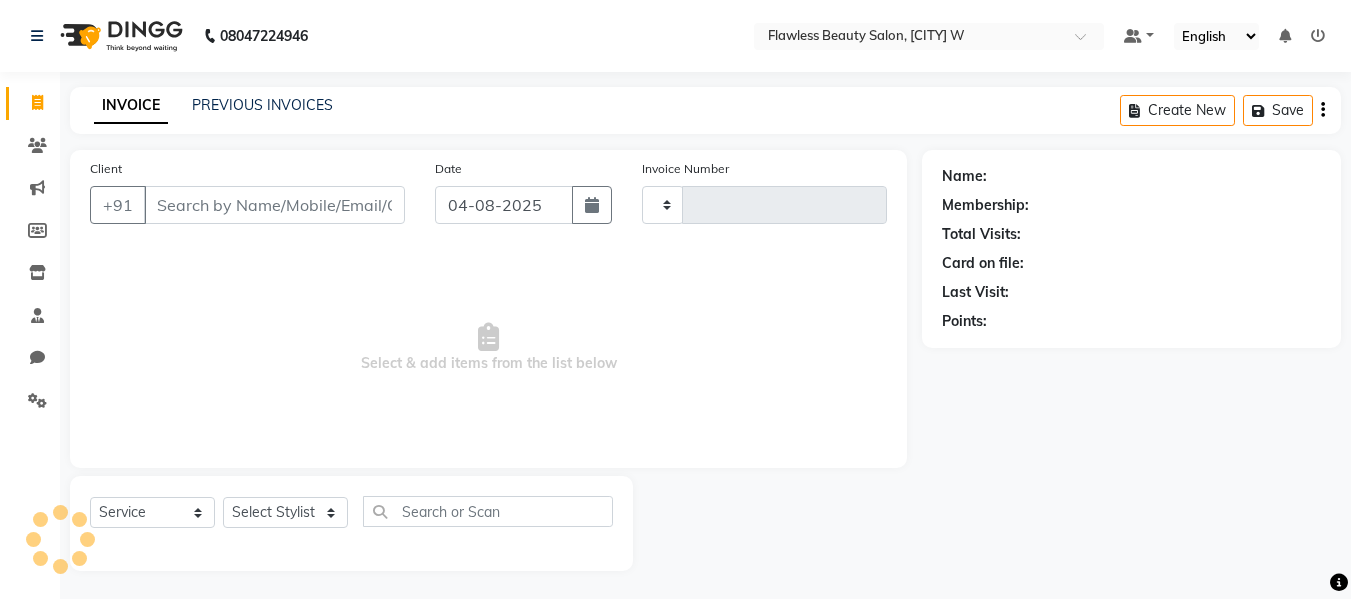 scroll, scrollTop: 2, scrollLeft: 0, axis: vertical 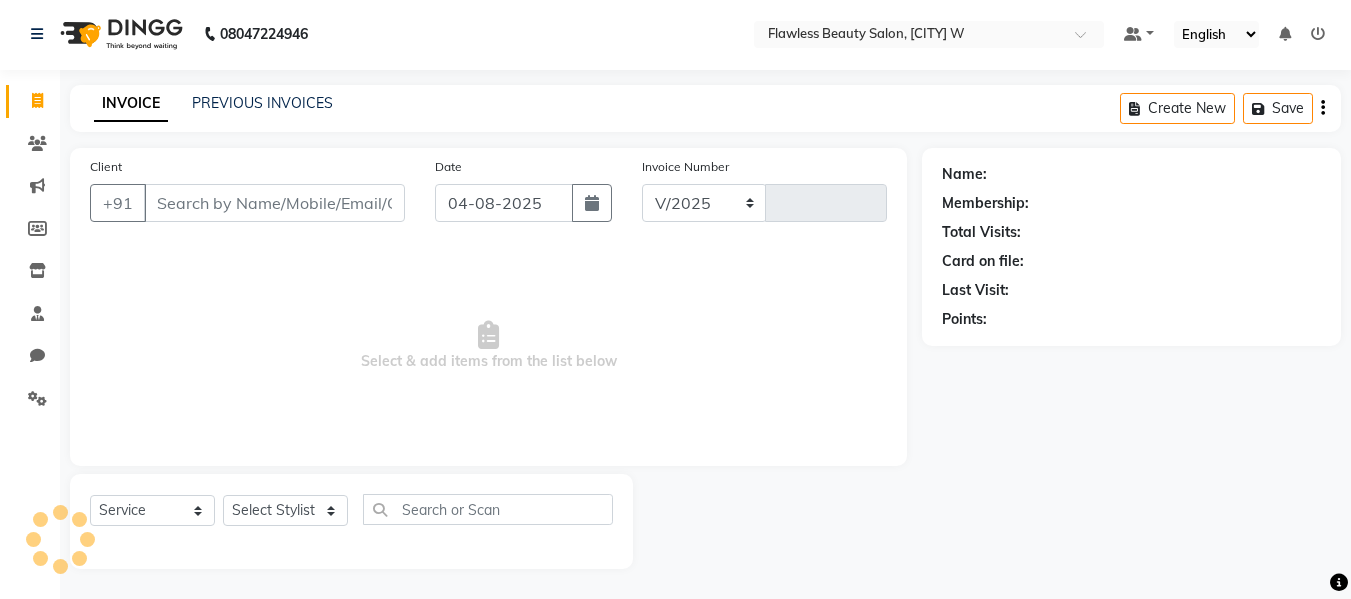 select on "8090" 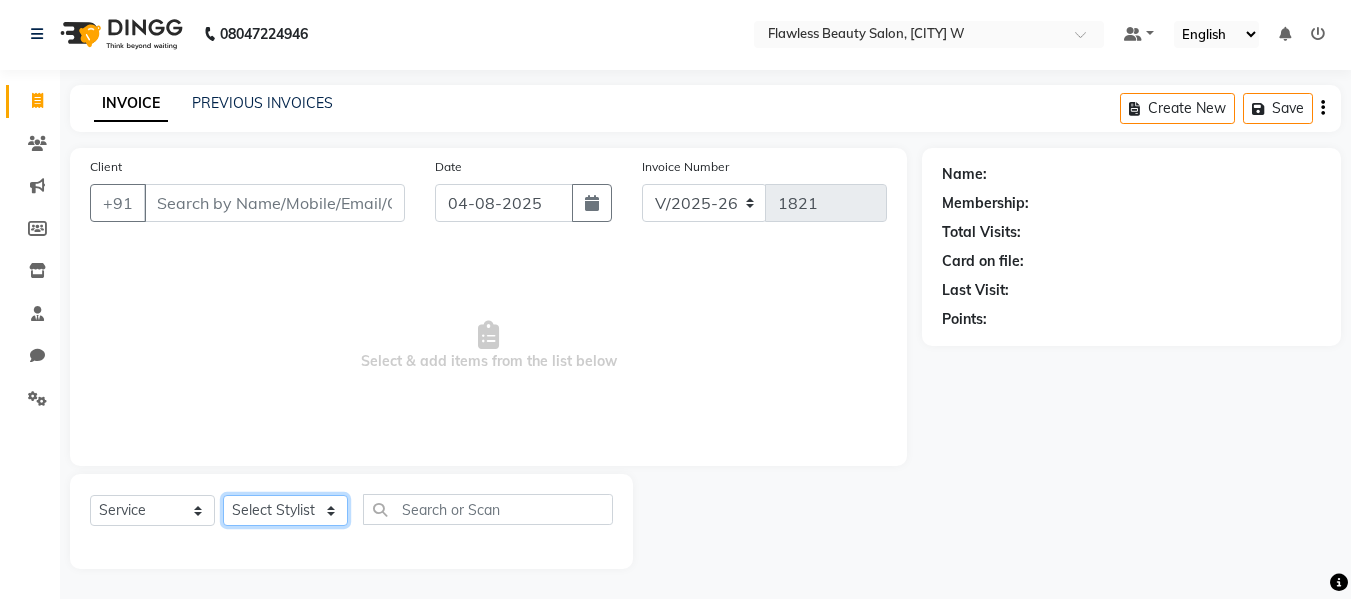 click on "Select Stylist" 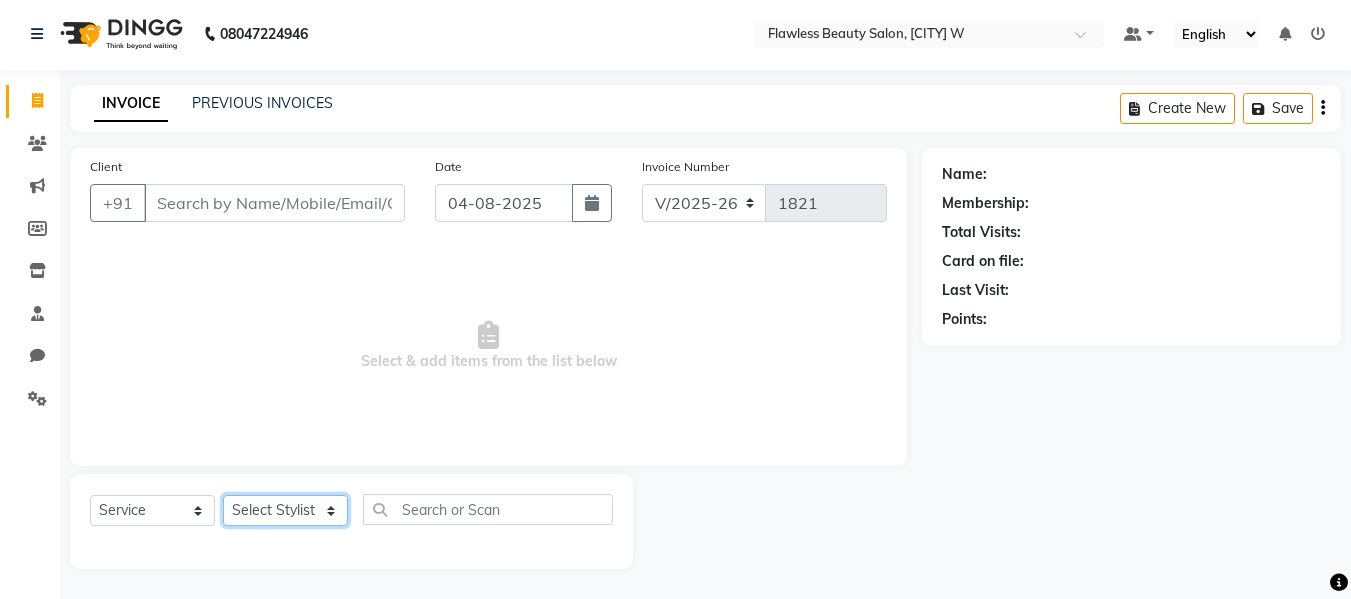 select on "76407" 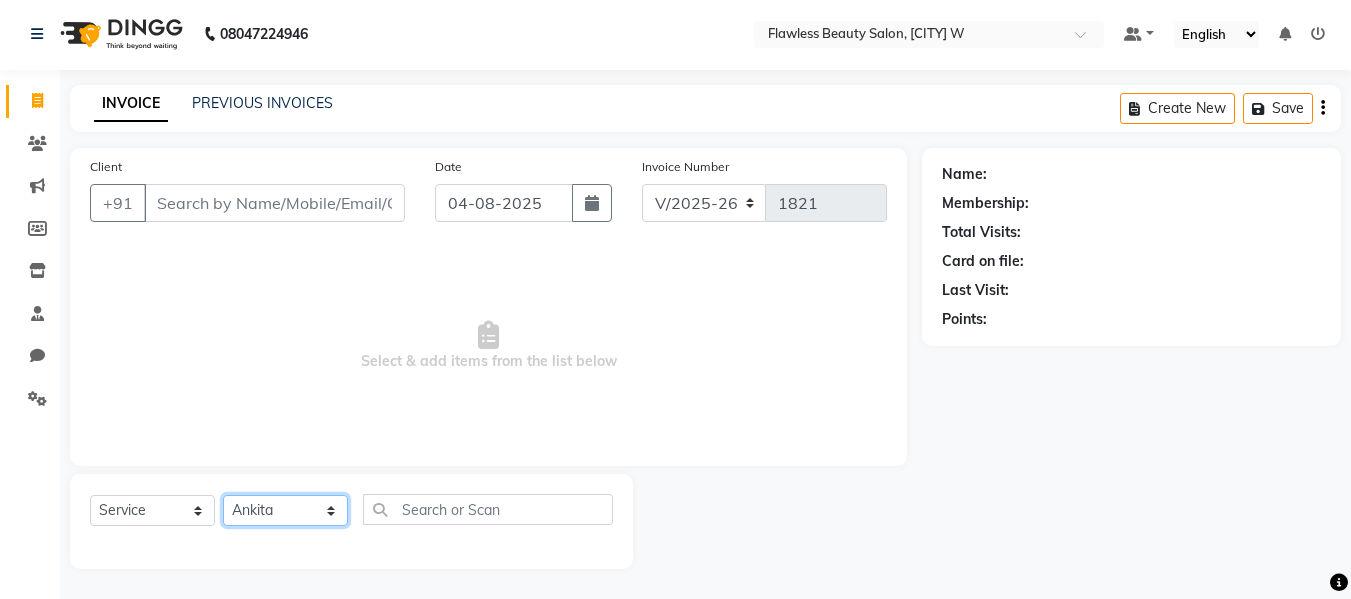 click on "Select Stylist Afsana Ankita  Krutika Maam Nisha  Pari Rasika Ruba sara Vidya" 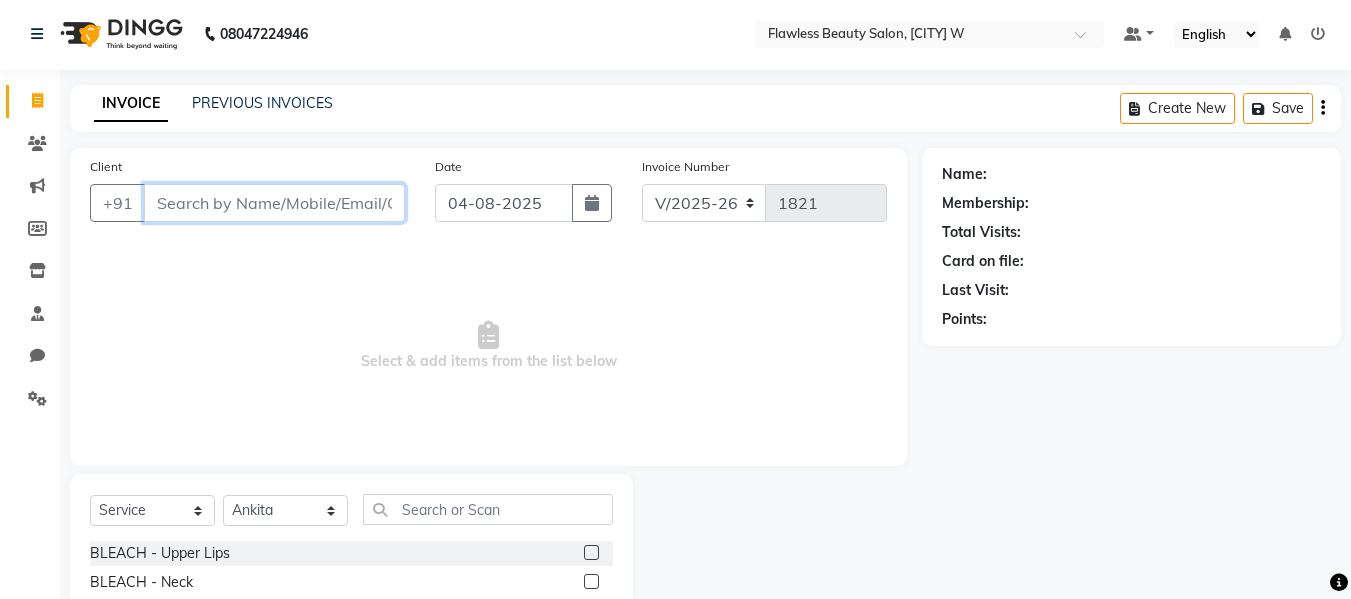 click on "Client" at bounding box center (274, 203) 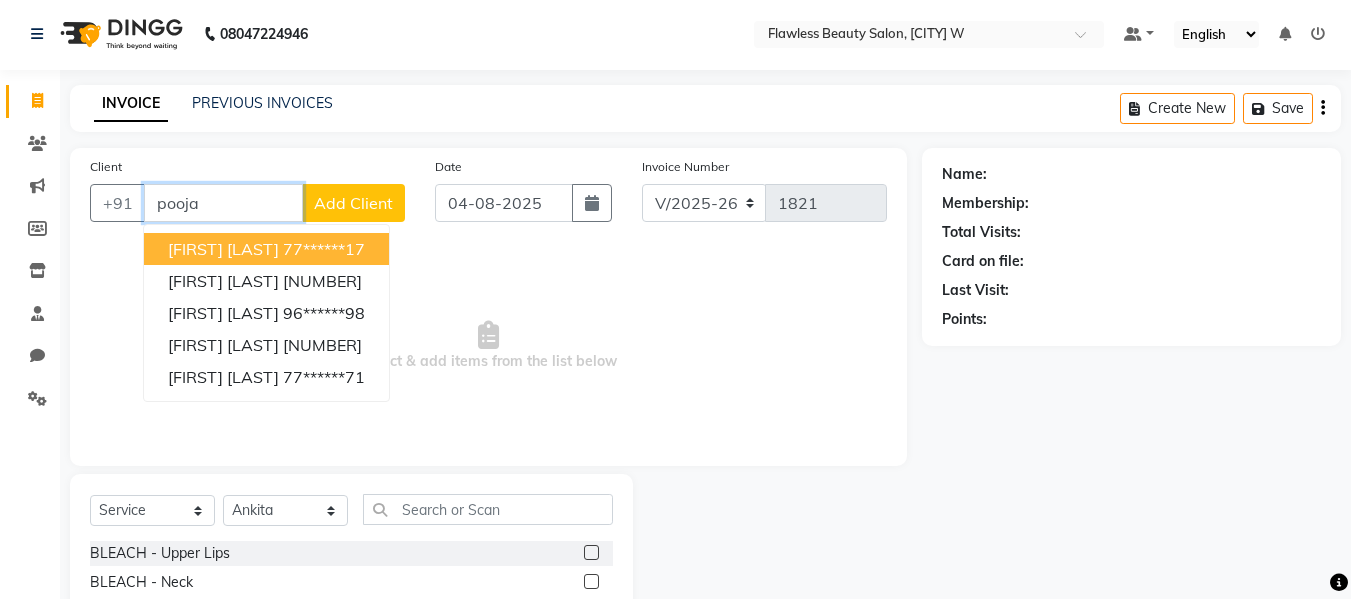 click on "Pooja Chaudhary" at bounding box center (223, 249) 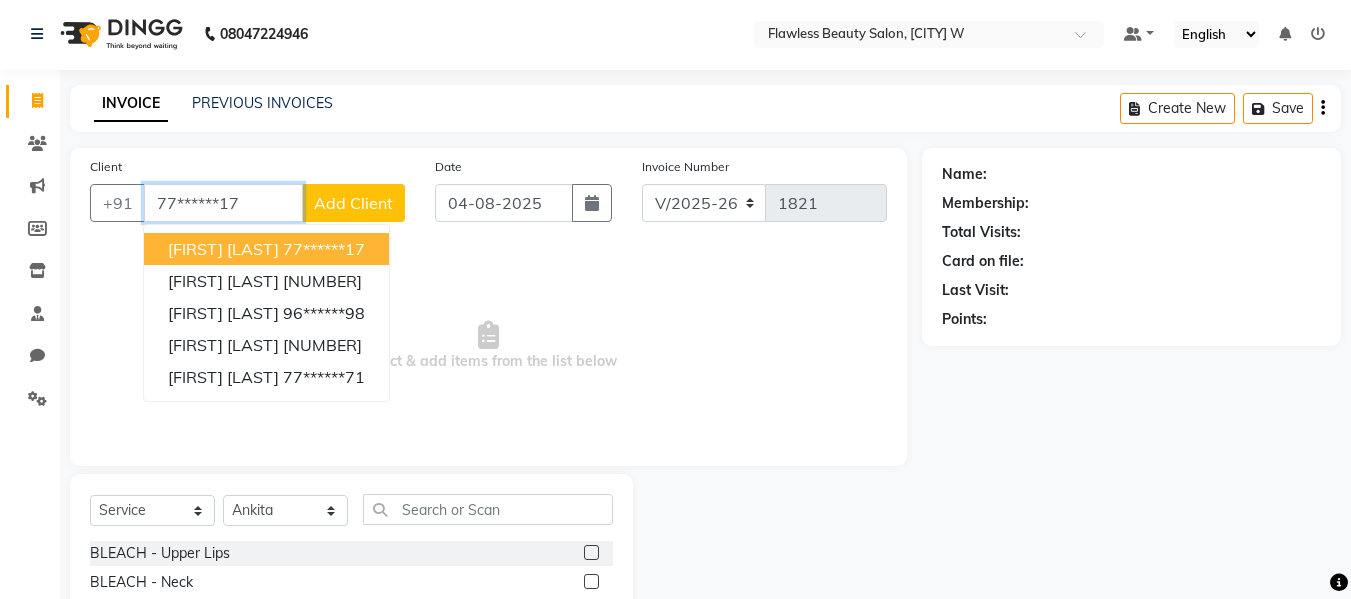 type on "77******17" 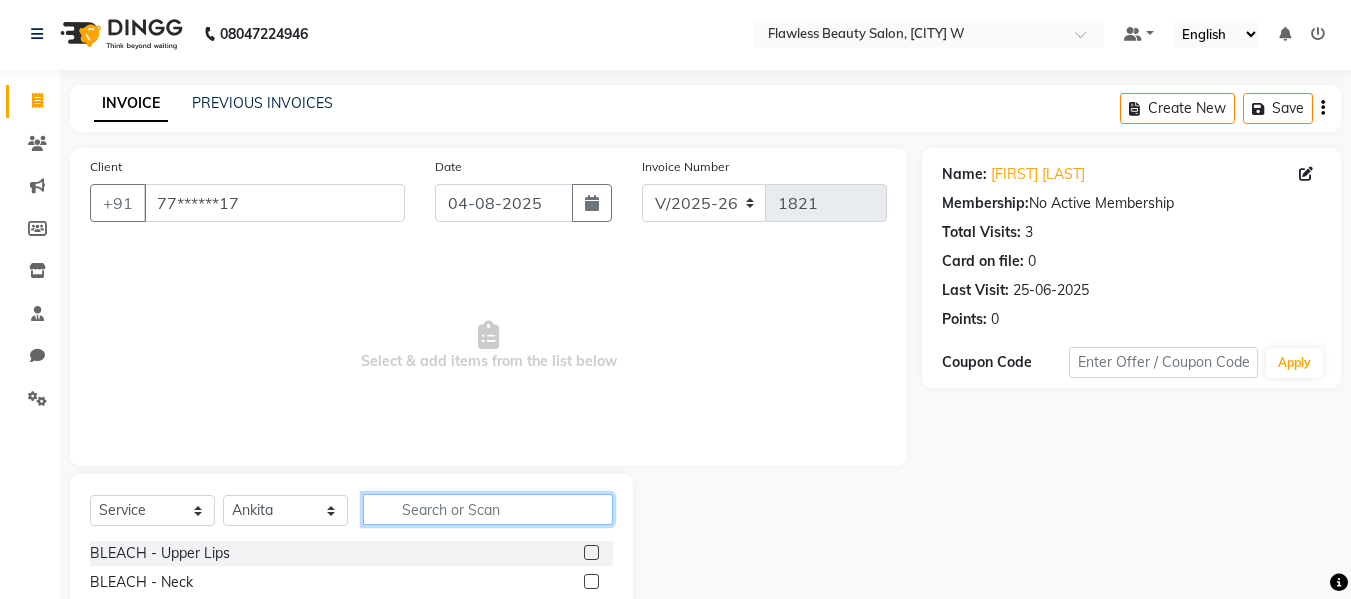 click 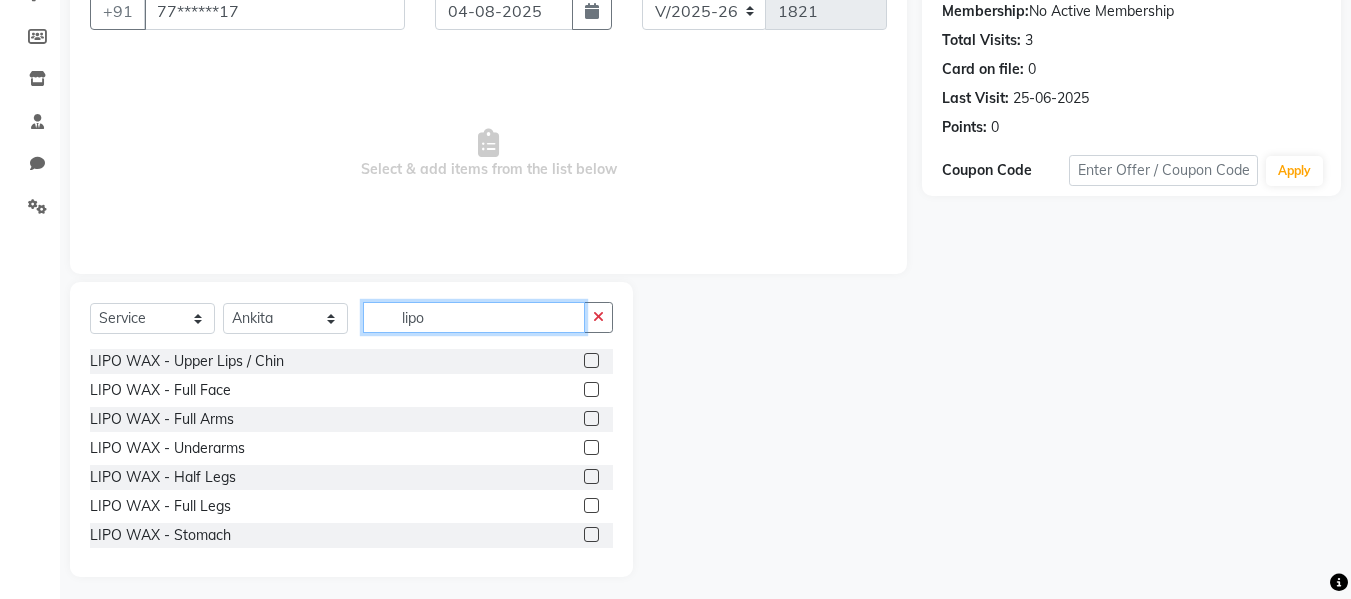 scroll, scrollTop: 202, scrollLeft: 0, axis: vertical 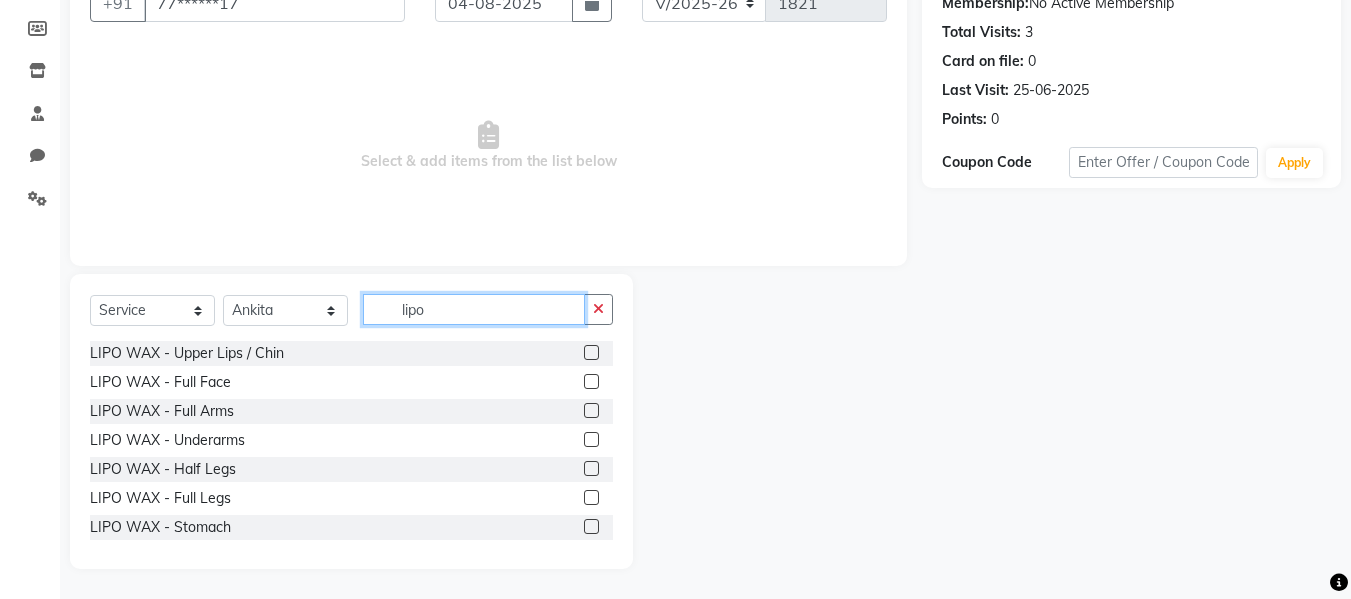 type on "lipo" 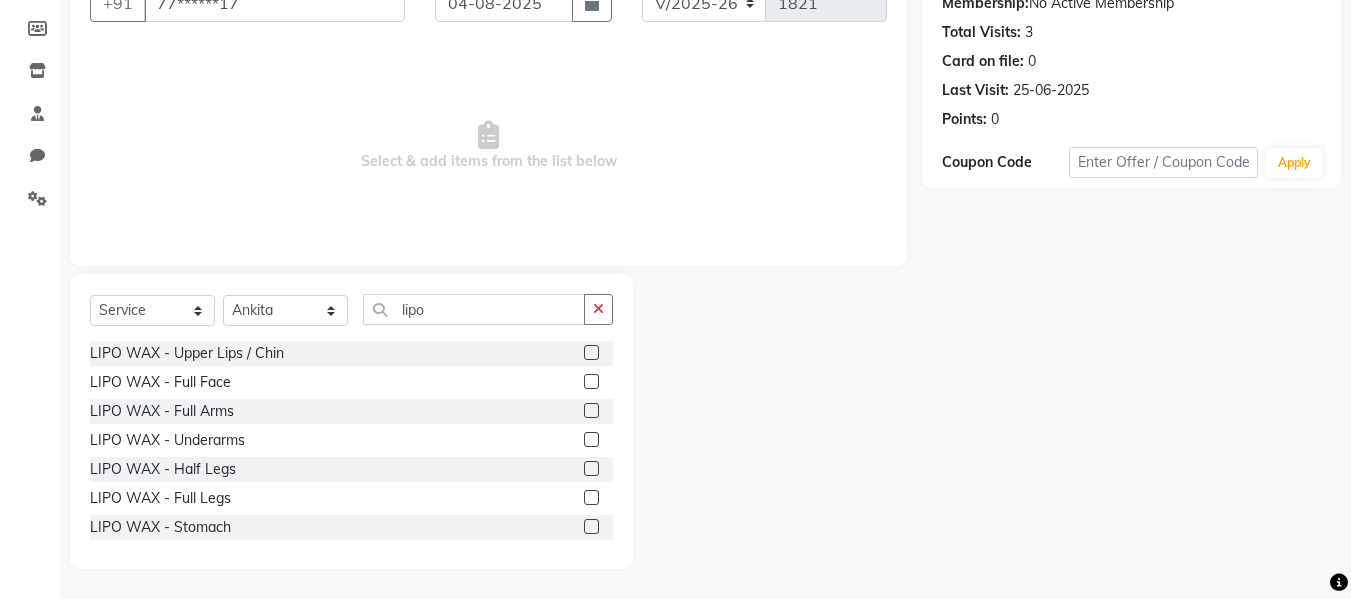 click 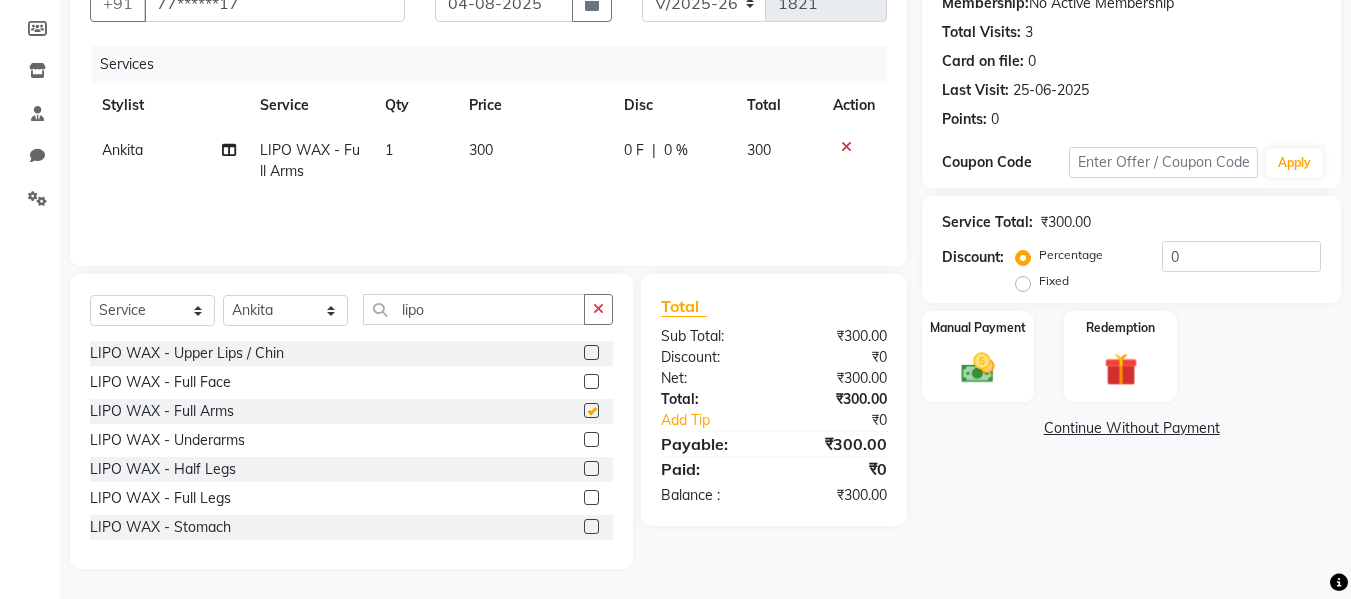 checkbox on "false" 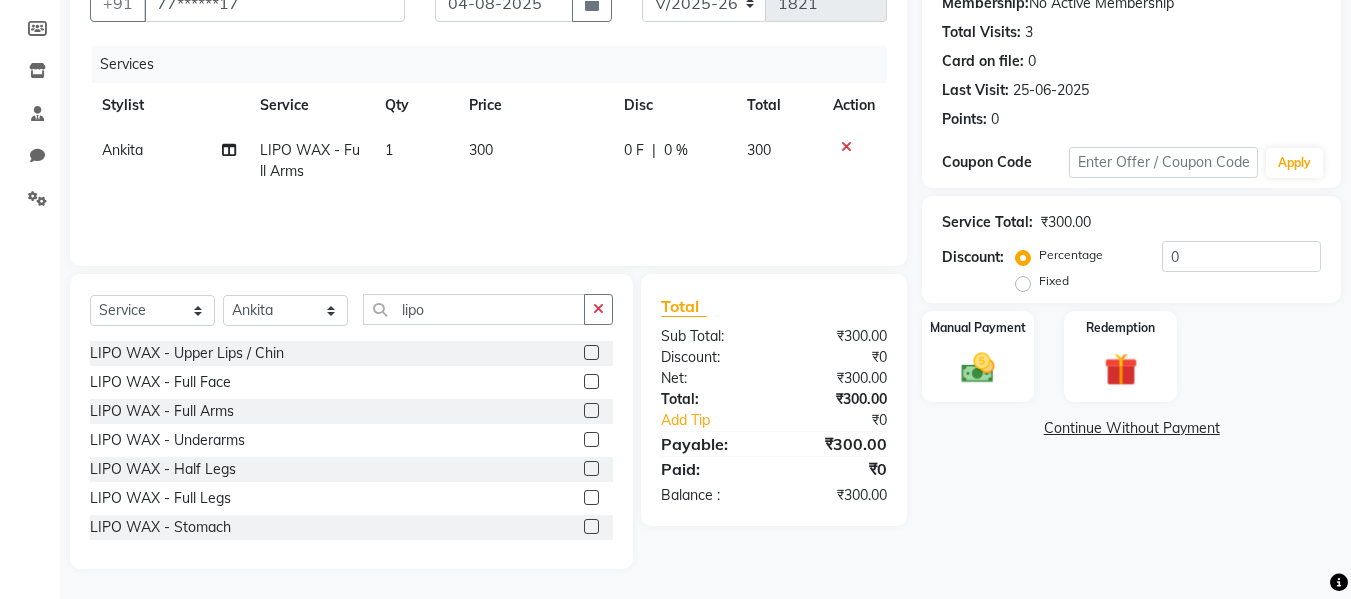 click 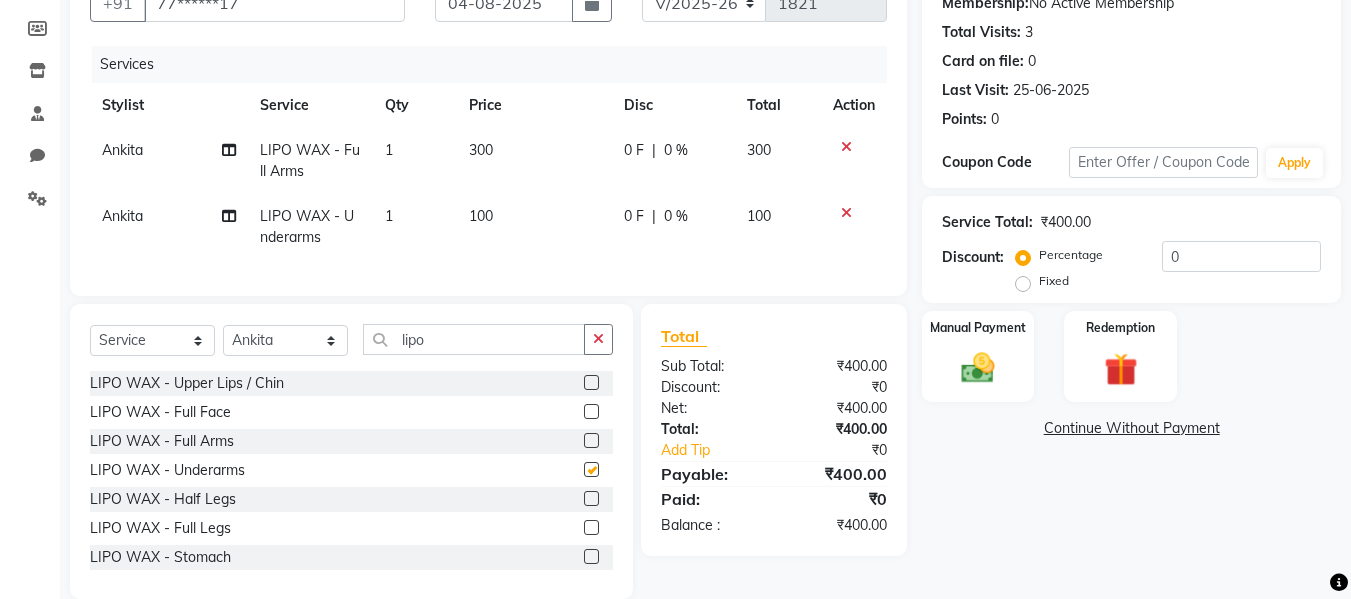 checkbox on "false" 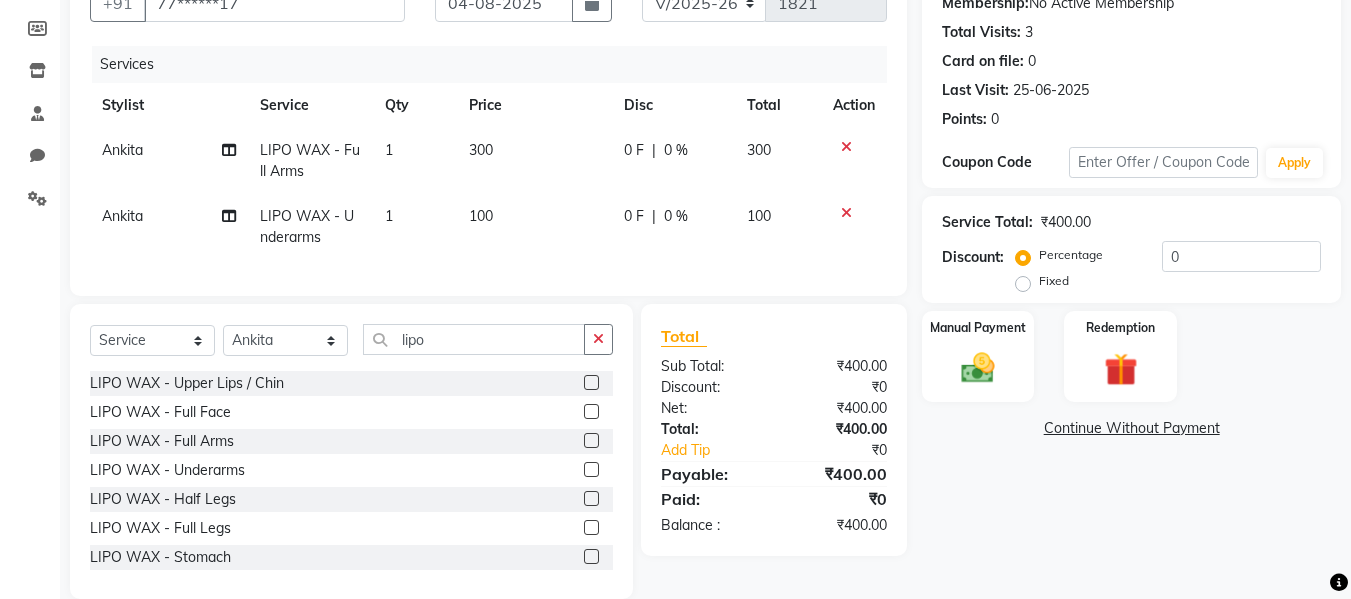 click 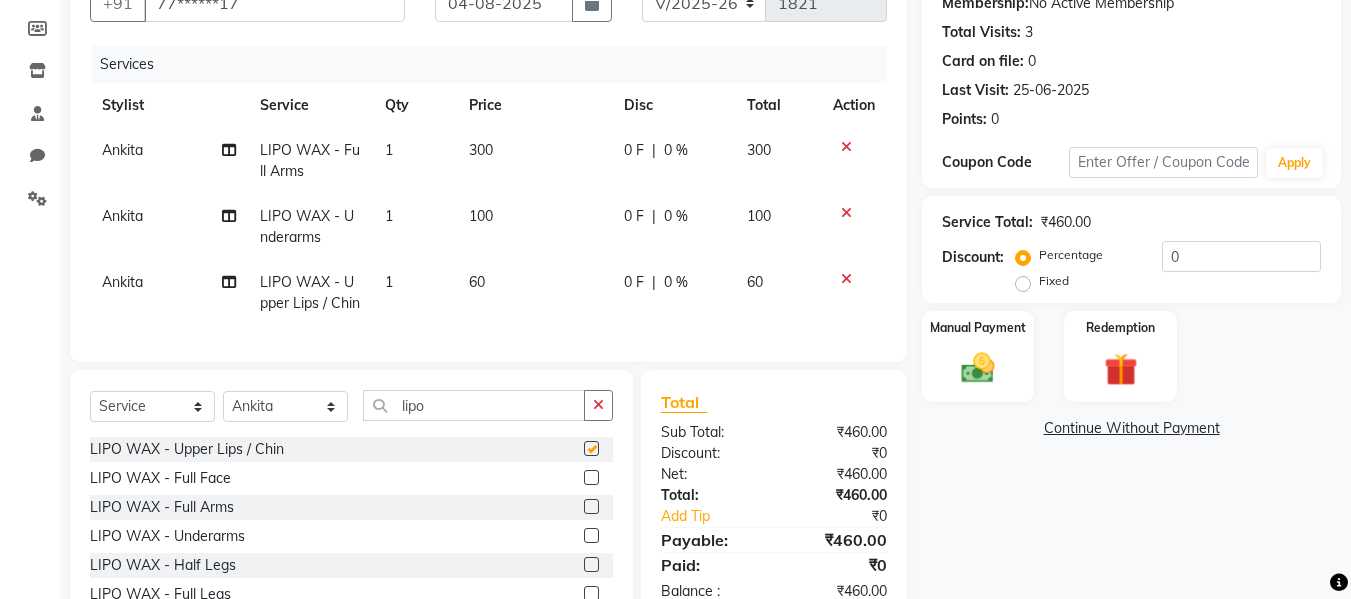 checkbox on "false" 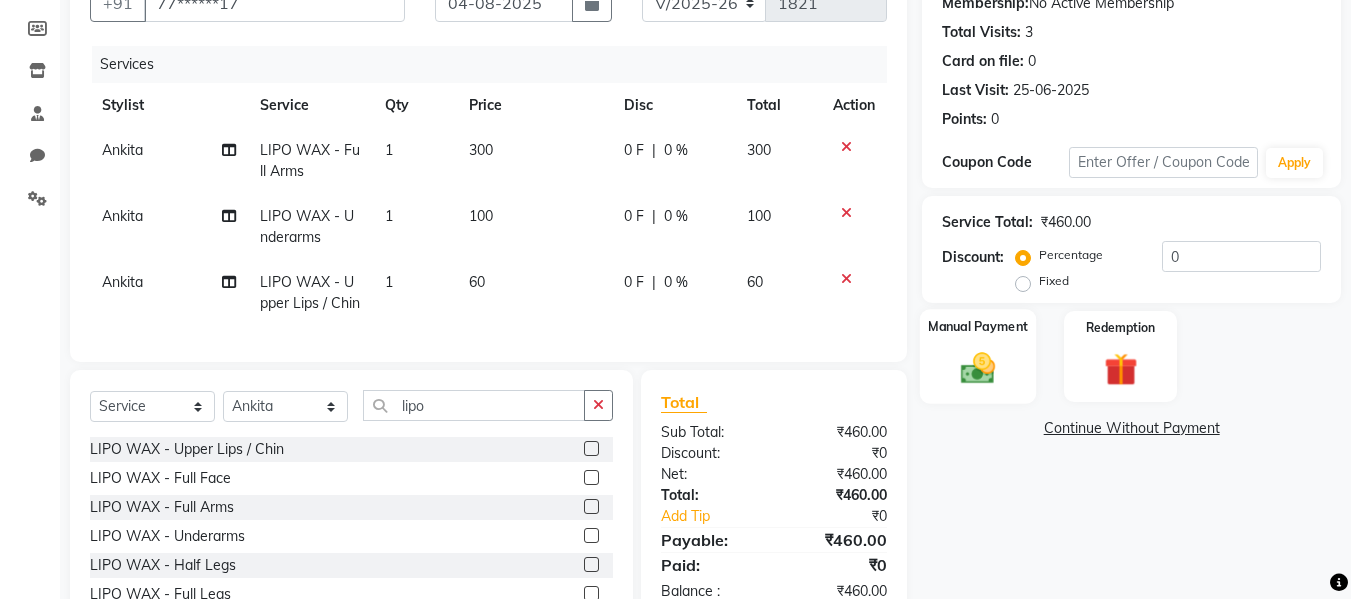 click on "Manual Payment" 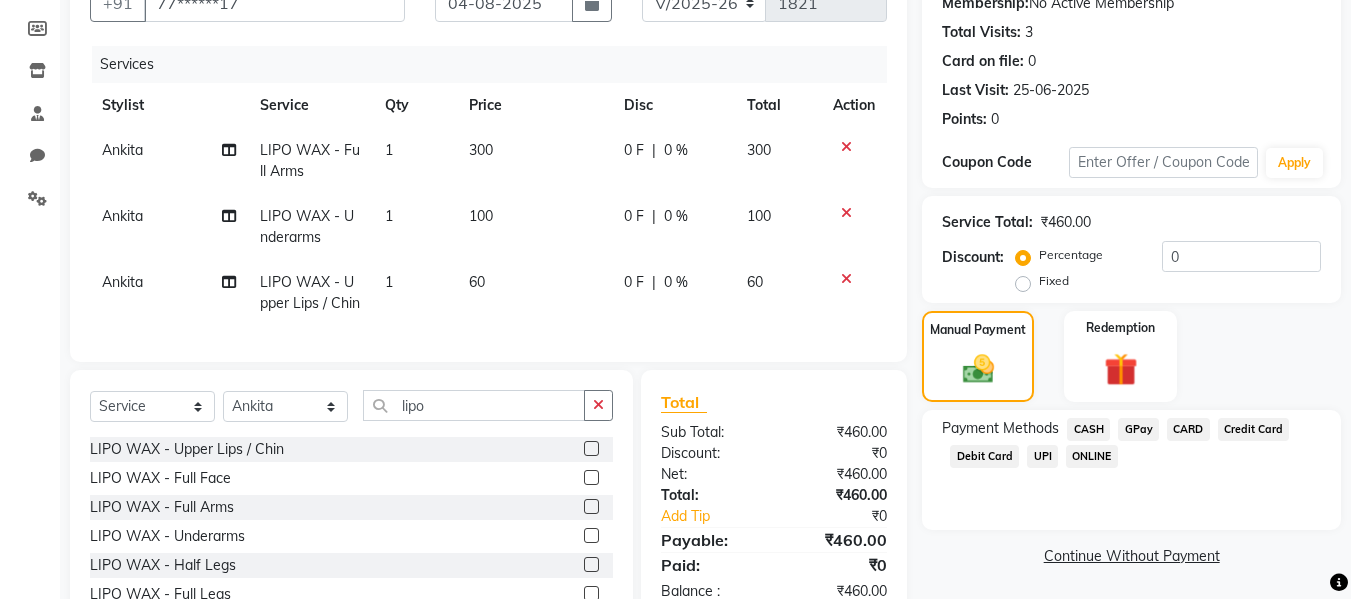 click on "GPay" 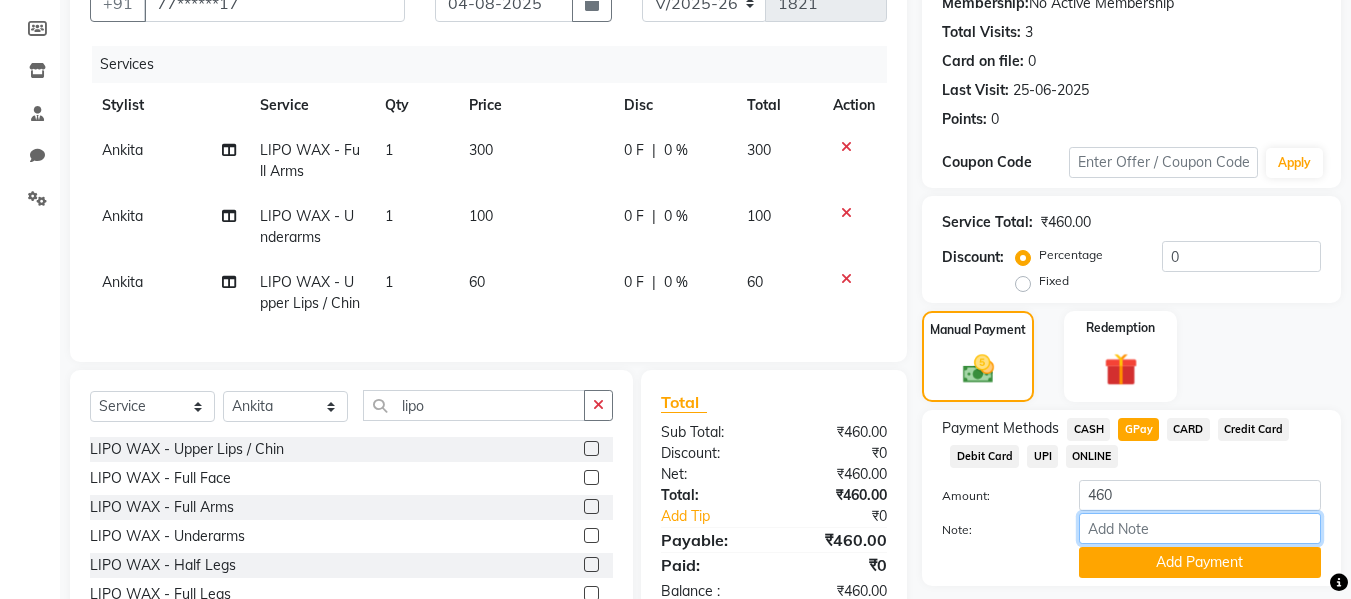 click on "Note:" at bounding box center [1200, 528] 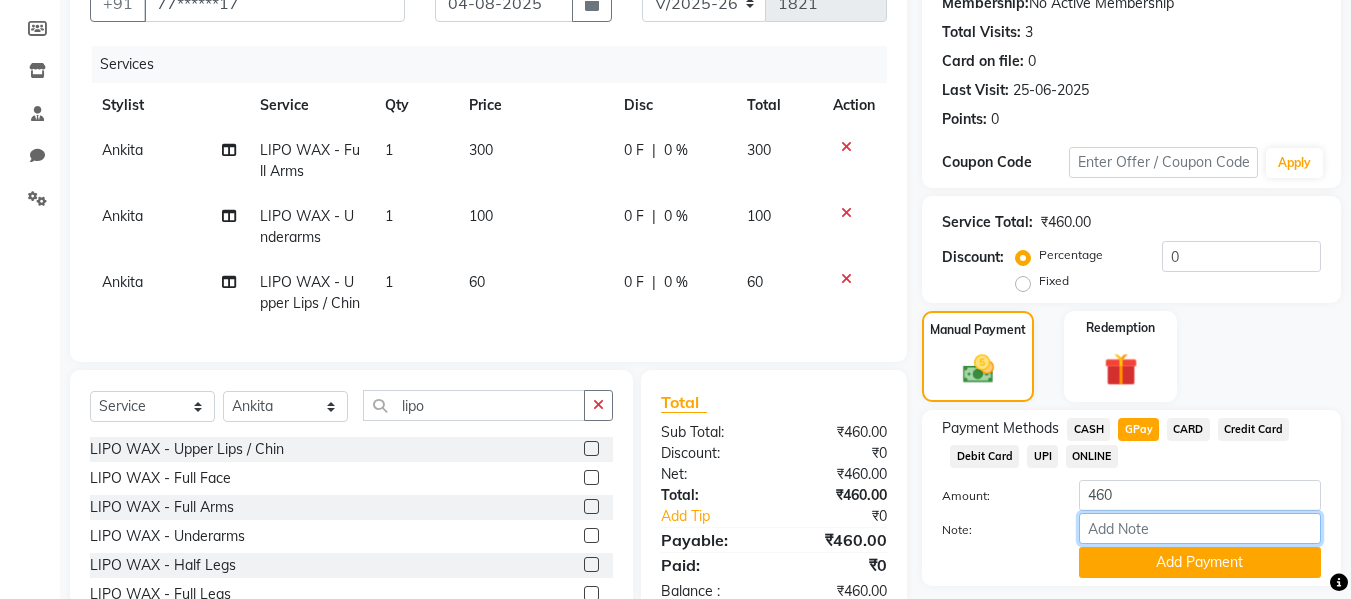 type on "fless" 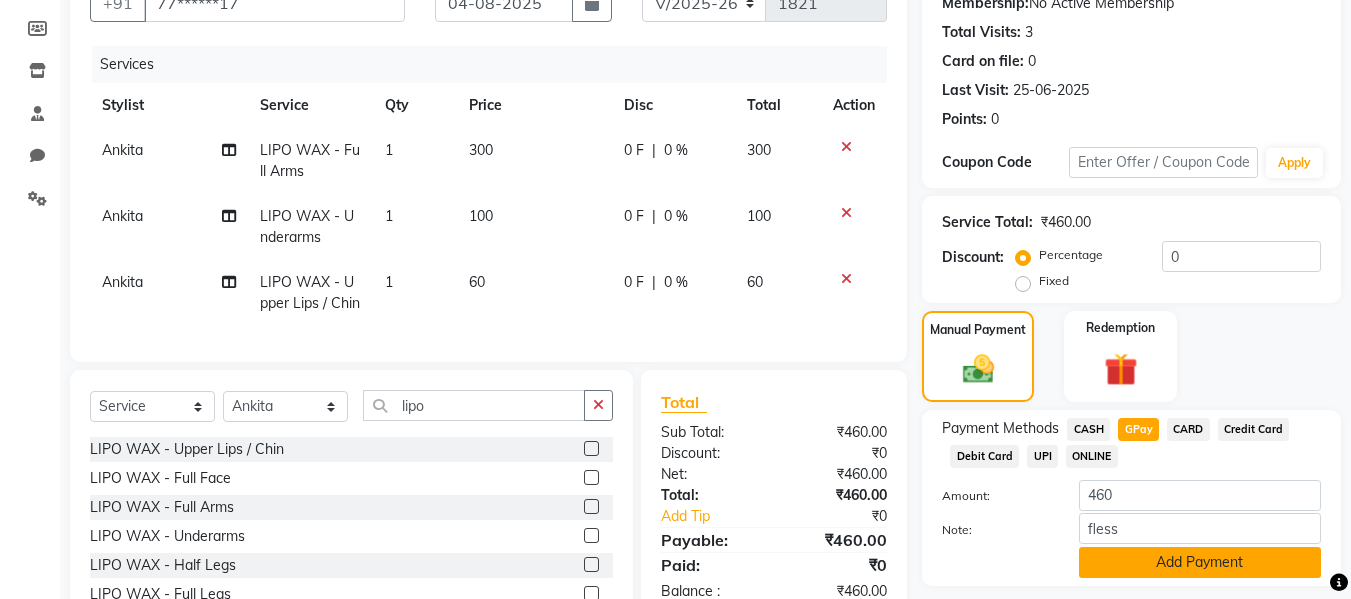 click on "Add Payment" 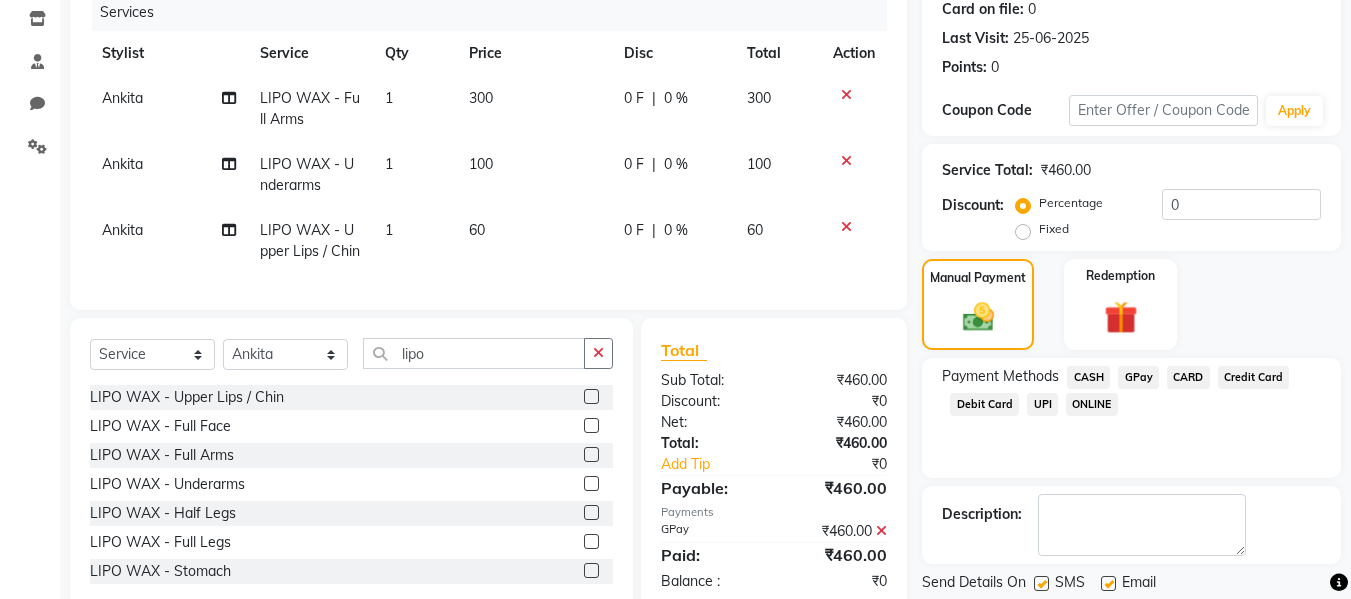 scroll, scrollTop: 317, scrollLeft: 0, axis: vertical 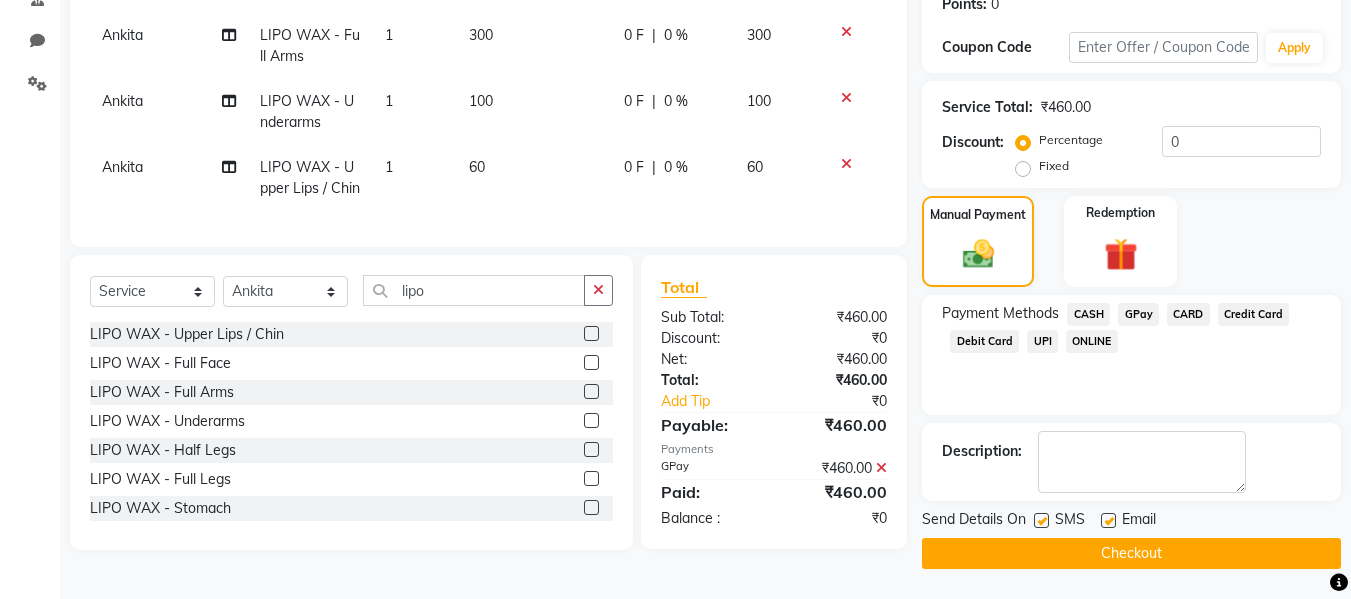 click 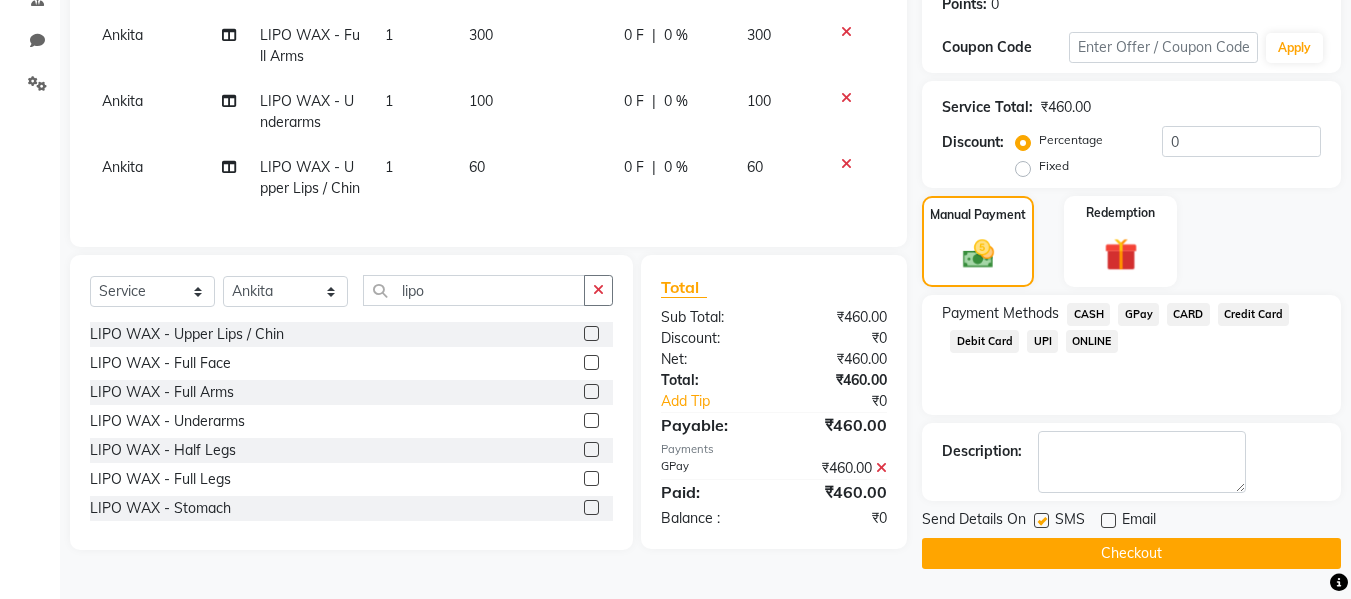 click 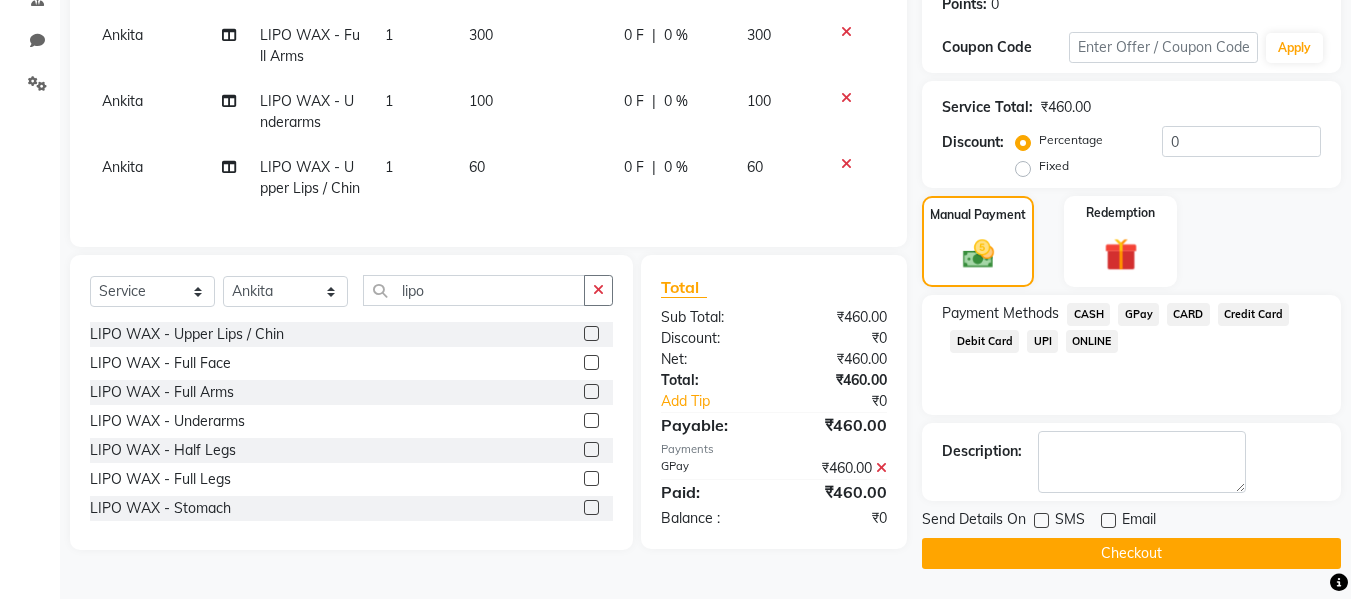 click on "Checkout" 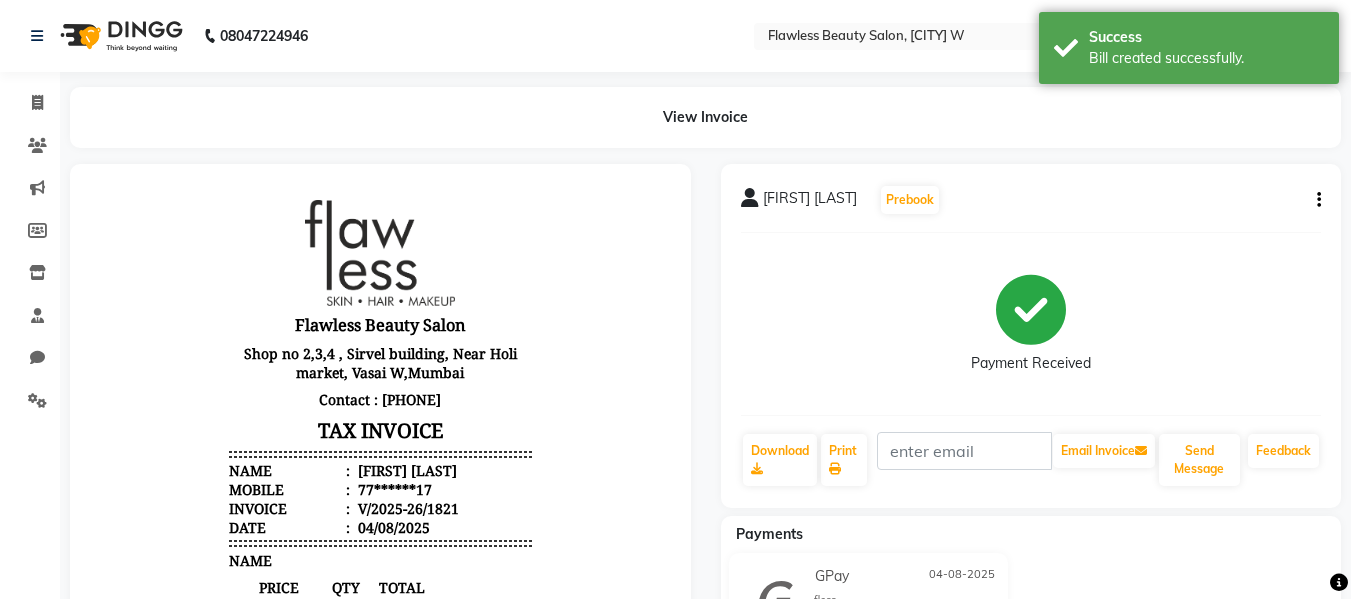 scroll, scrollTop: 0, scrollLeft: 0, axis: both 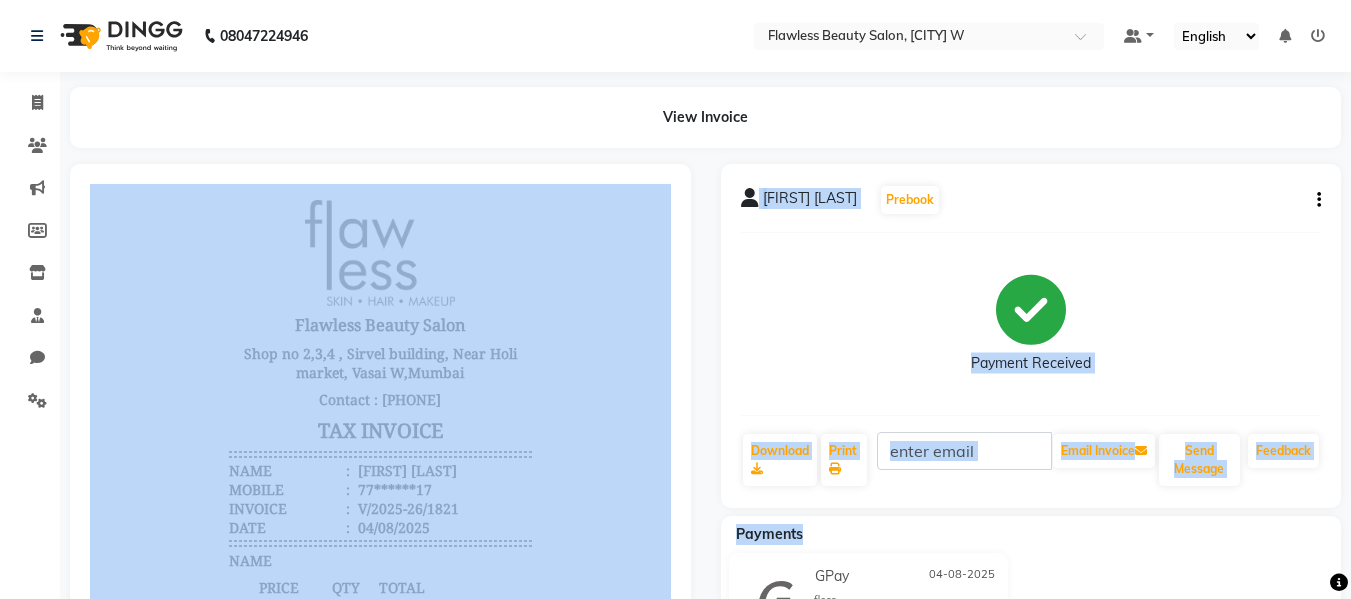 drag, startPoint x: 972, startPoint y: 671, endPoint x: 396, endPoint y: 516, distance: 596.49054 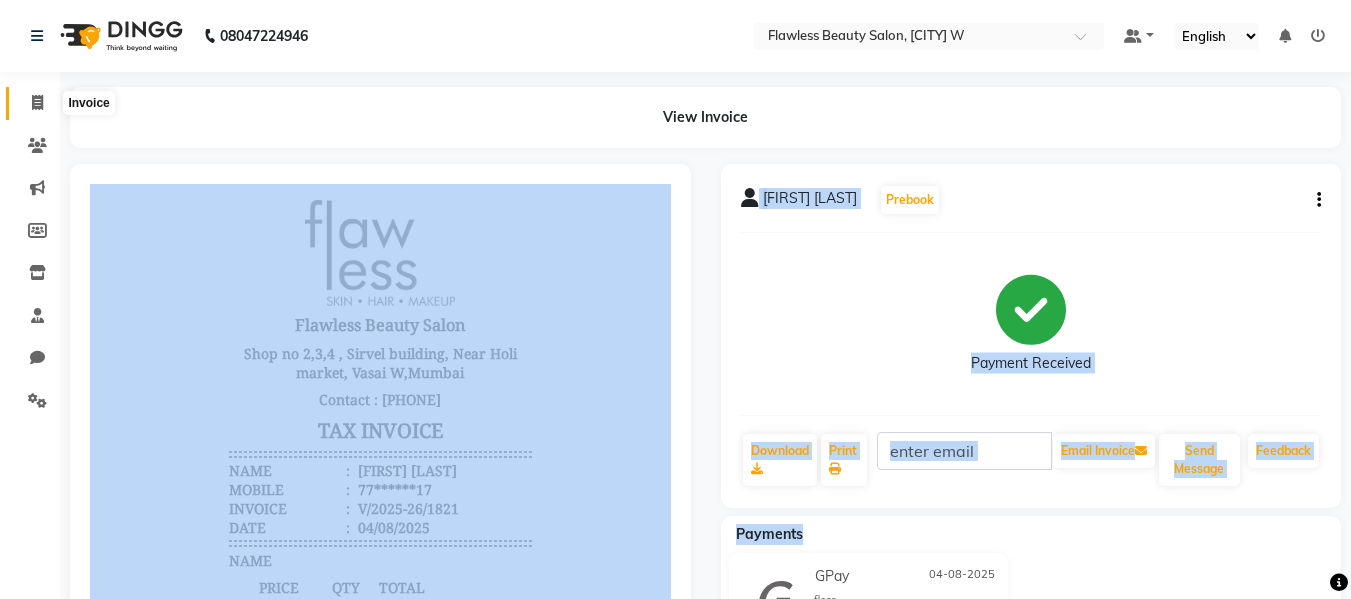 click 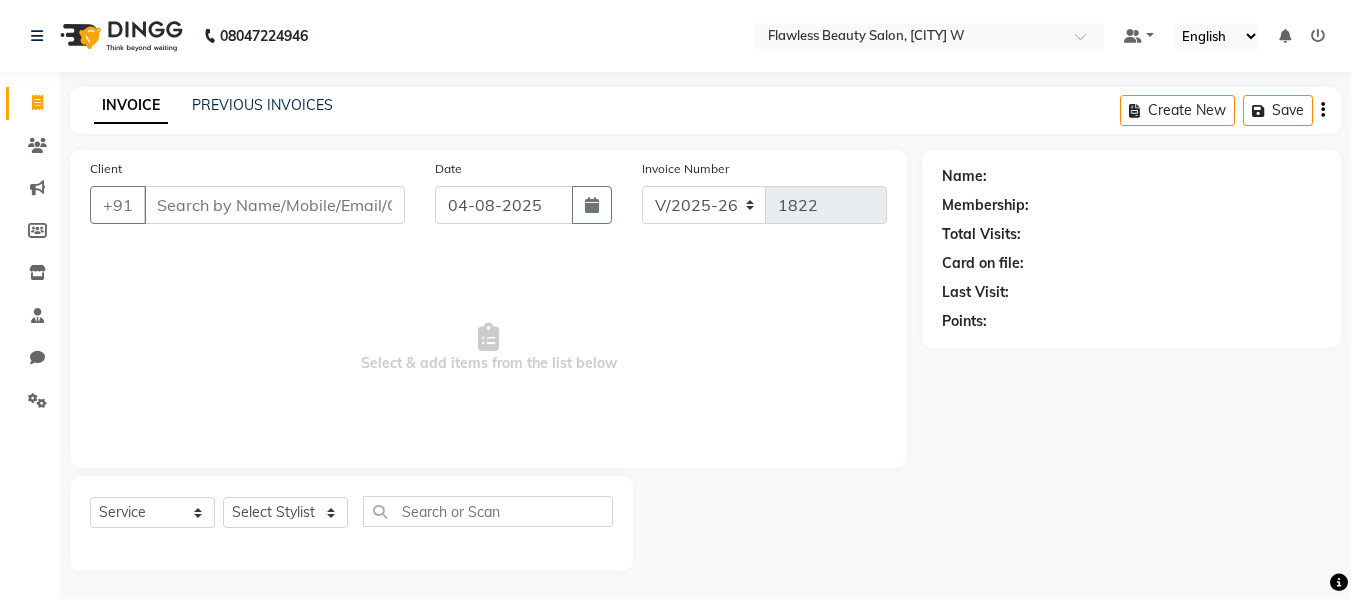 scroll, scrollTop: 2, scrollLeft: 0, axis: vertical 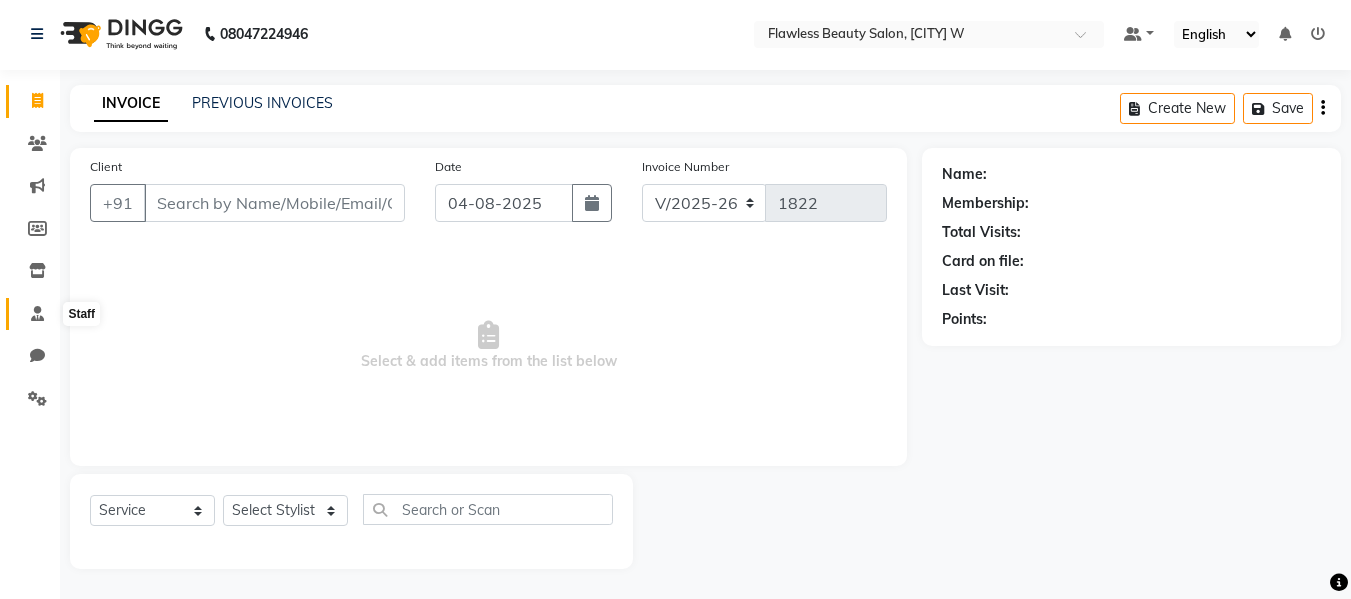 click 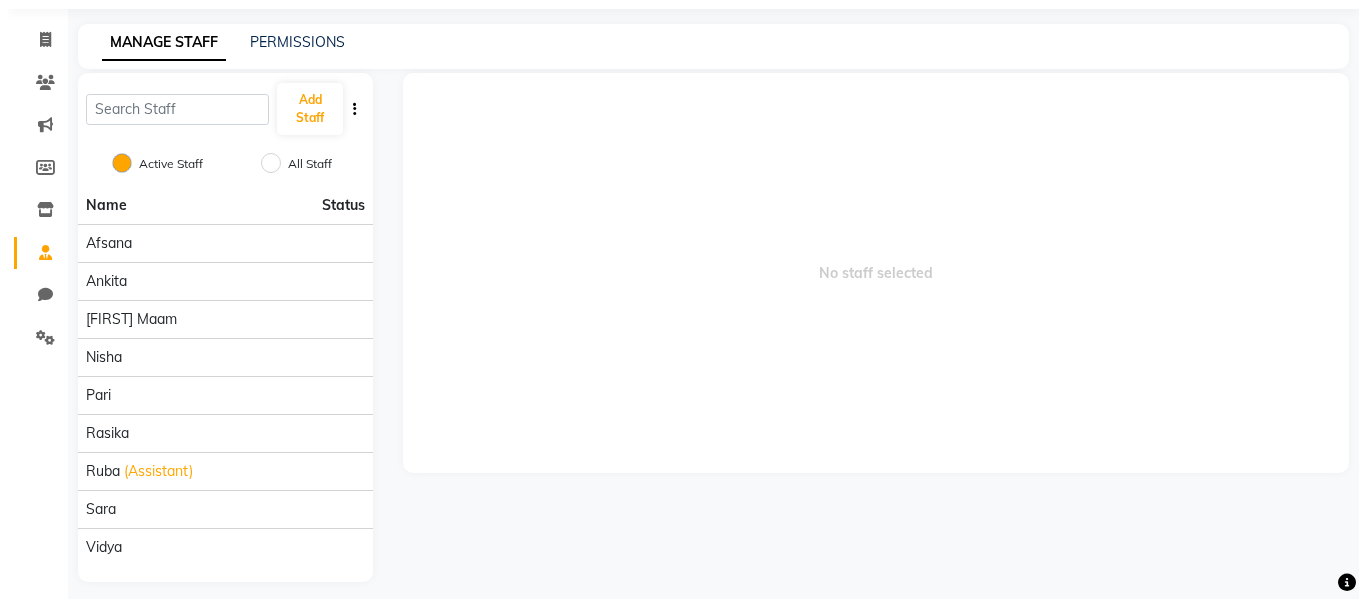 scroll, scrollTop: 76, scrollLeft: 0, axis: vertical 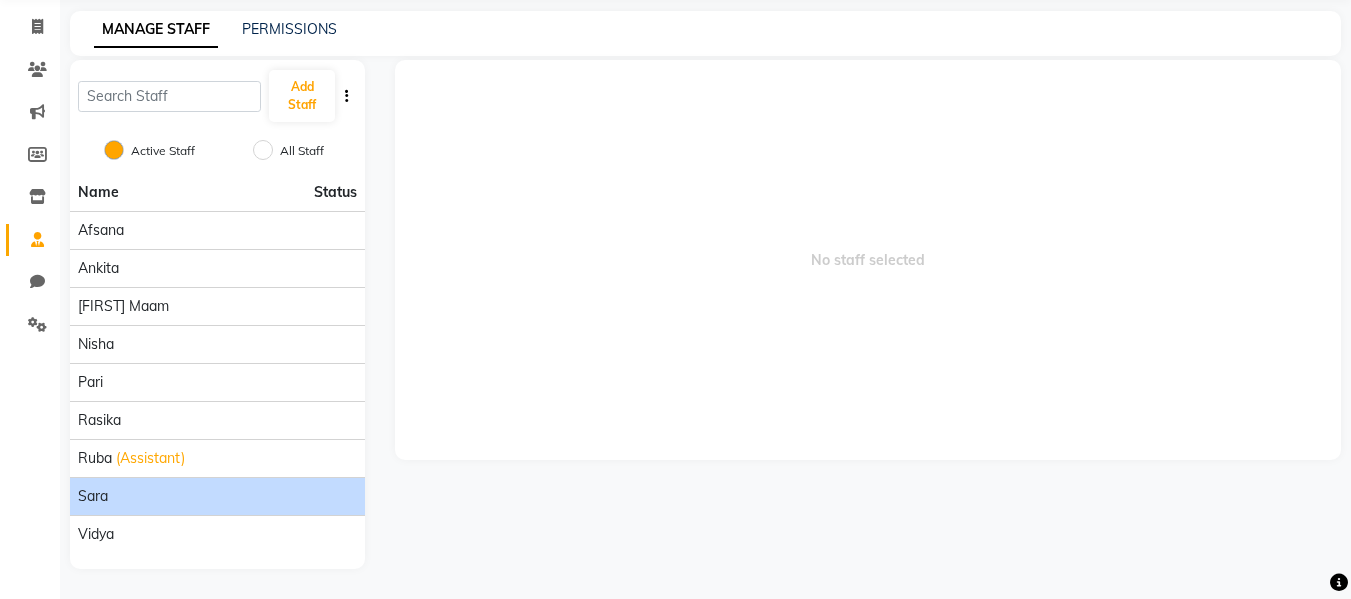 click on "sara" 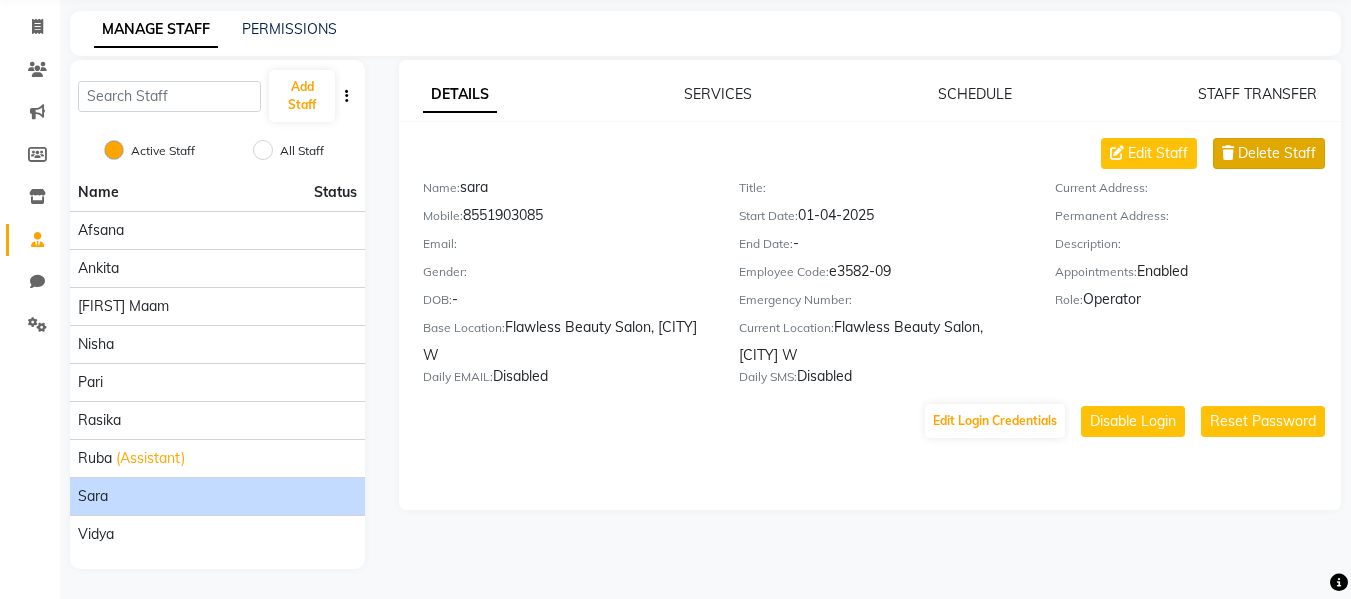 click on "Delete Staff" 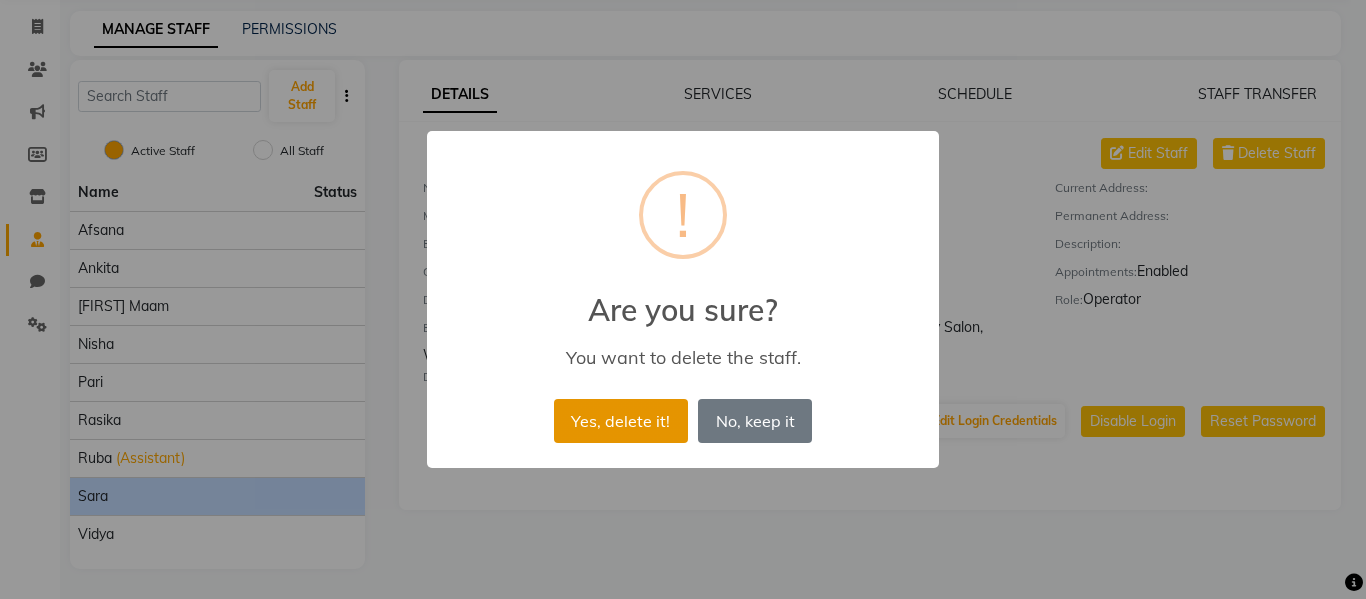 click on "Yes, delete it!" at bounding box center (621, 421) 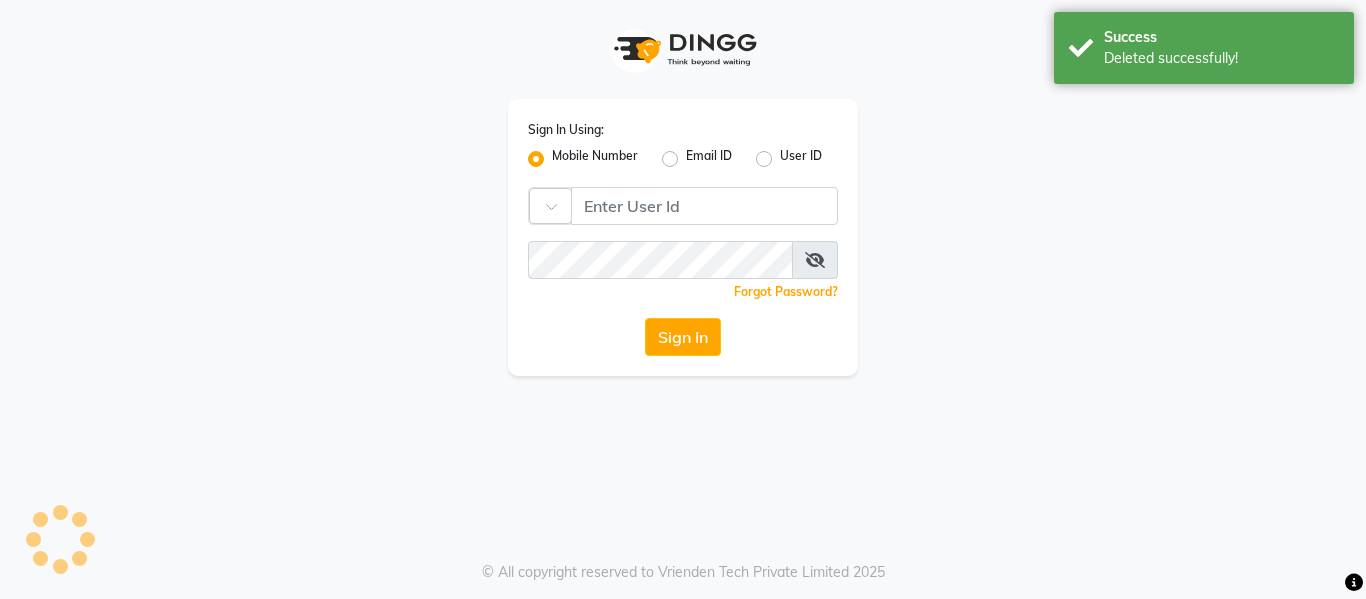 scroll, scrollTop: 0, scrollLeft: 0, axis: both 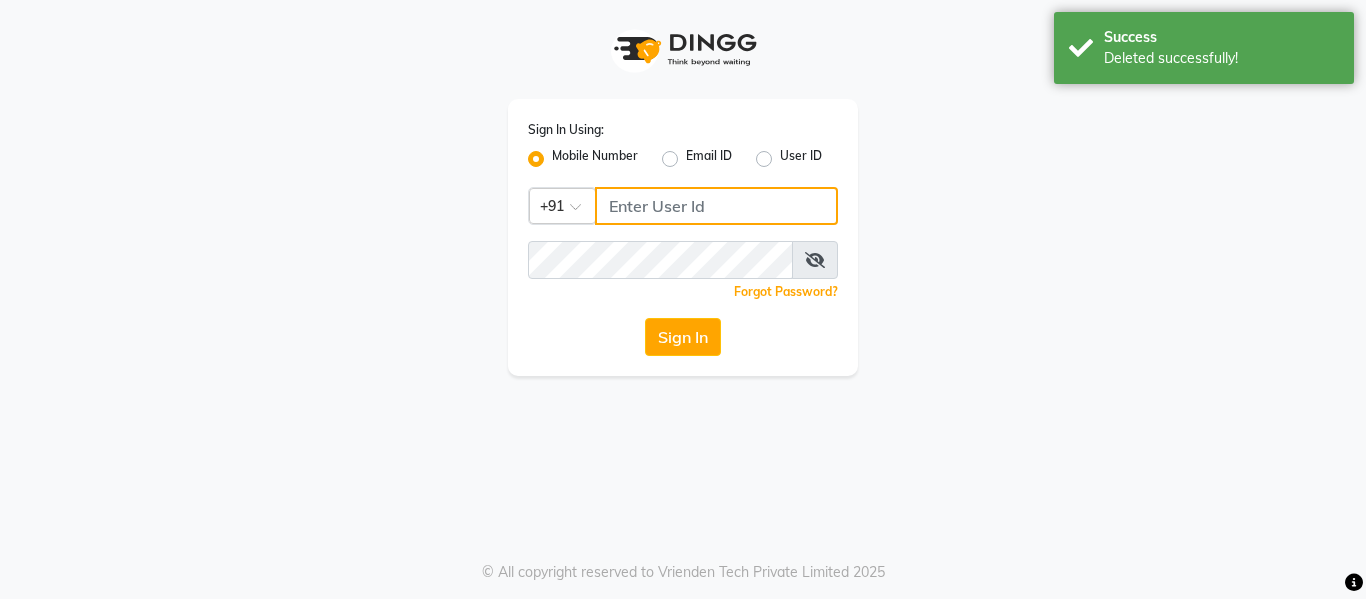 click 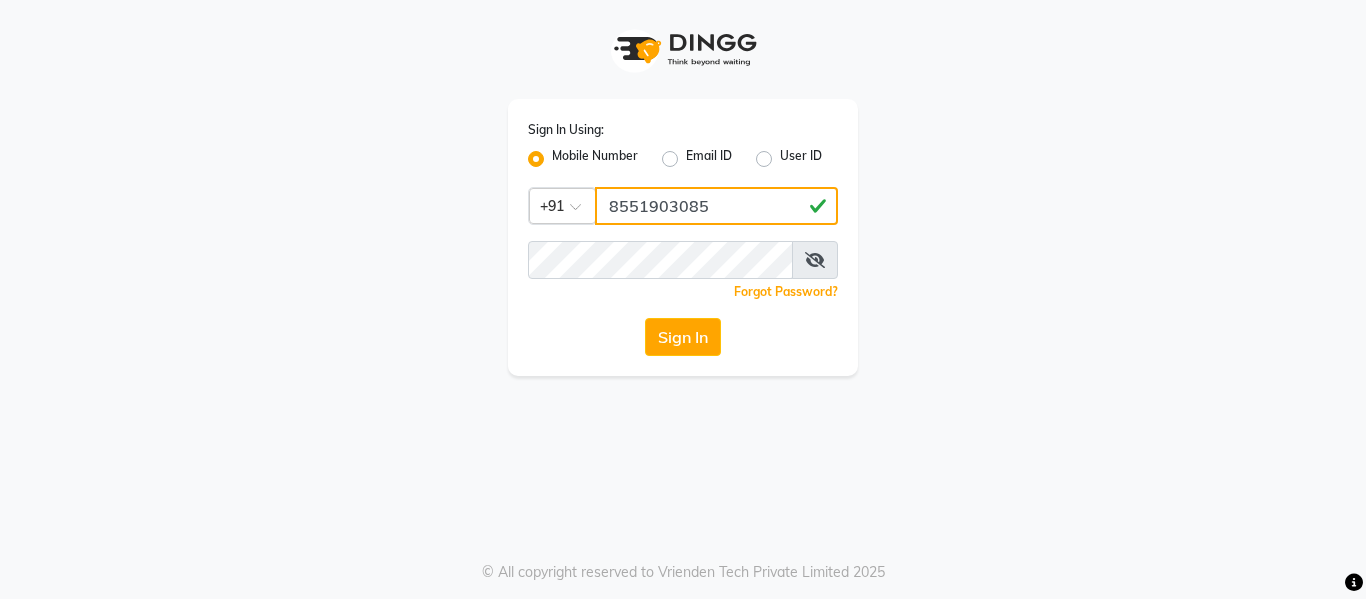 type on "8551903085" 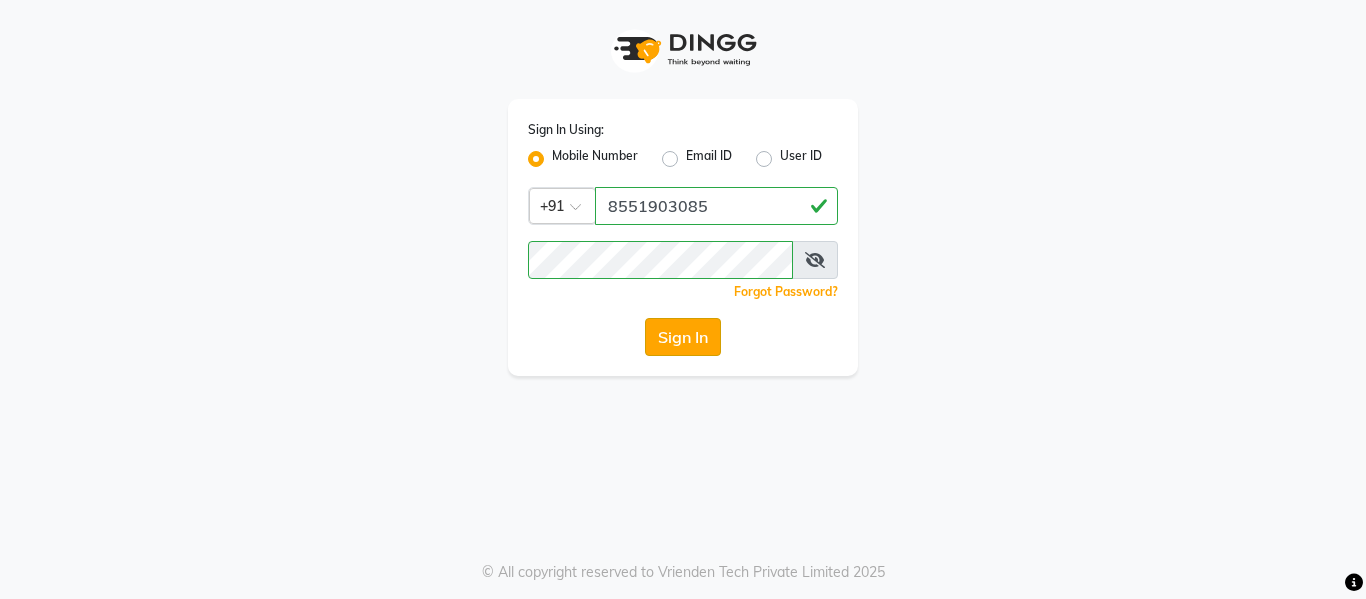 click on "Sign In" 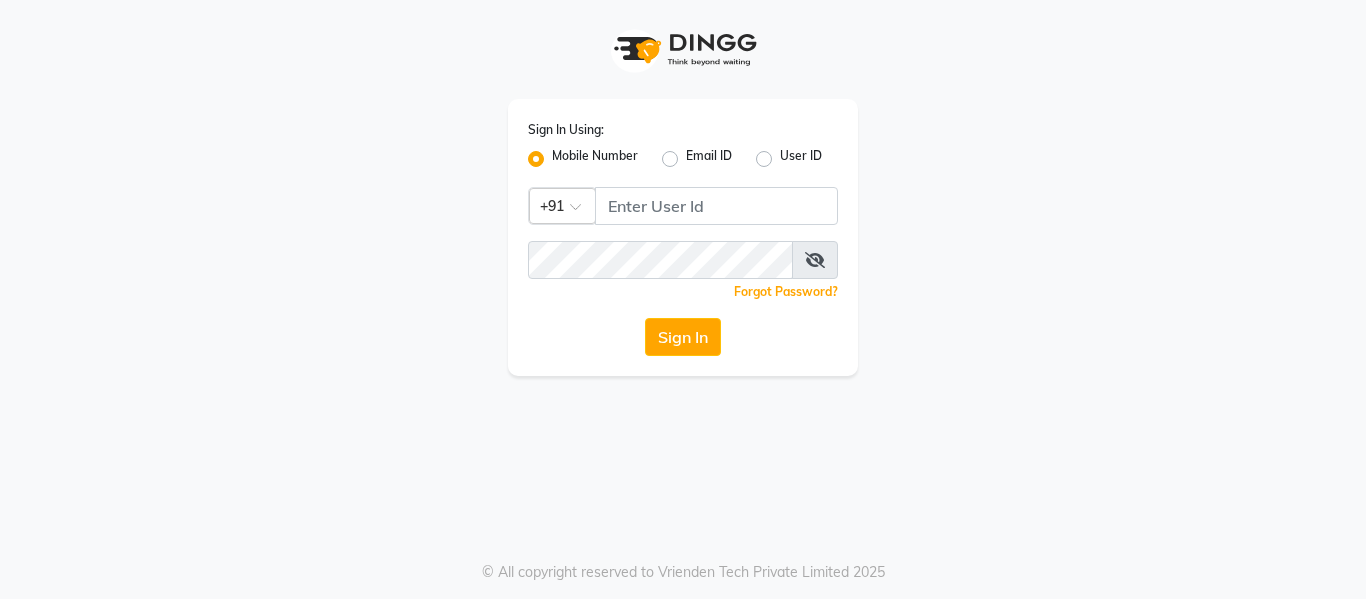 scroll, scrollTop: 0, scrollLeft: 0, axis: both 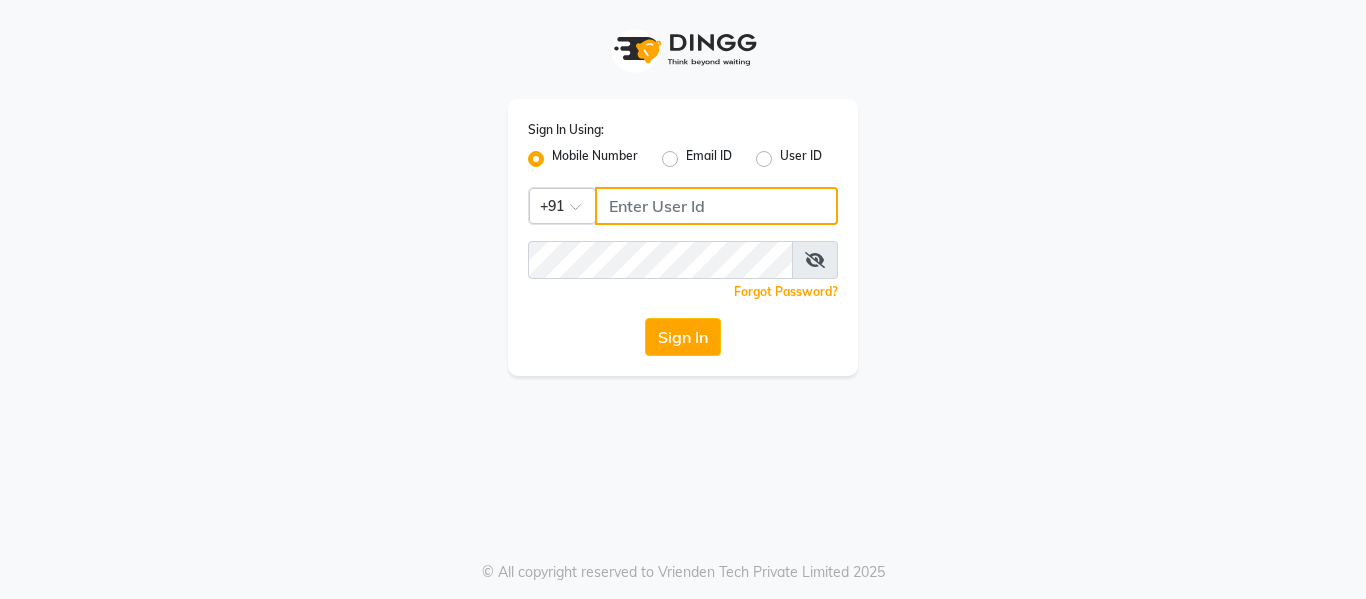 click 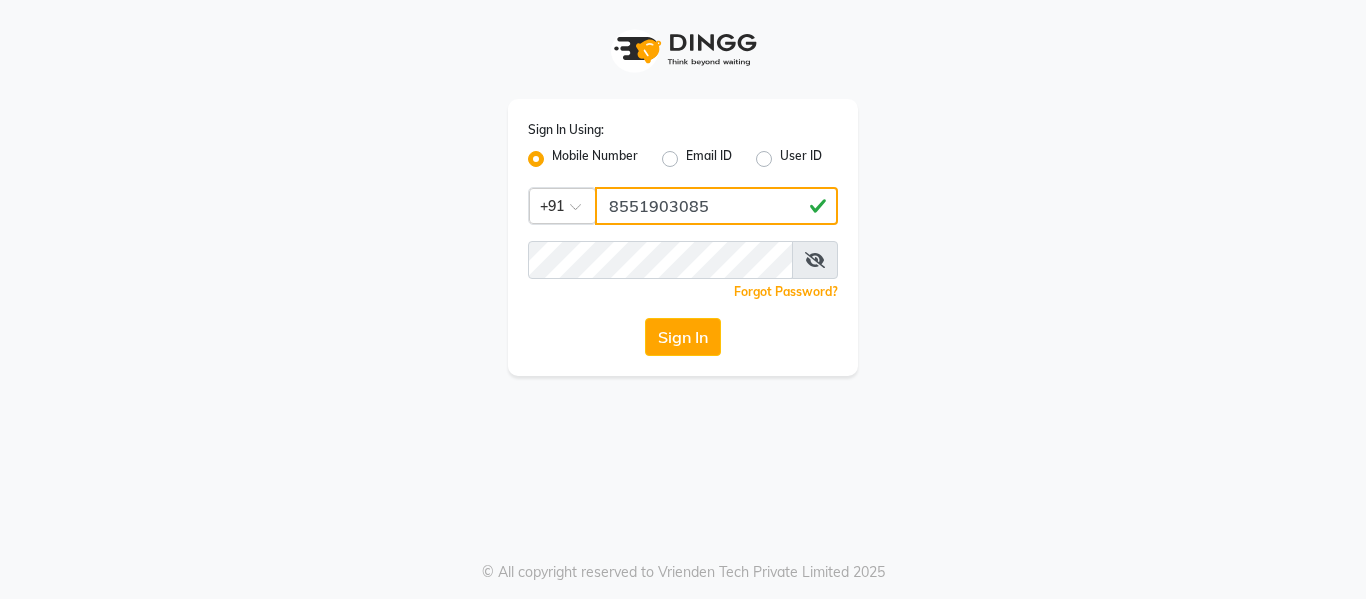 type on "8551903085" 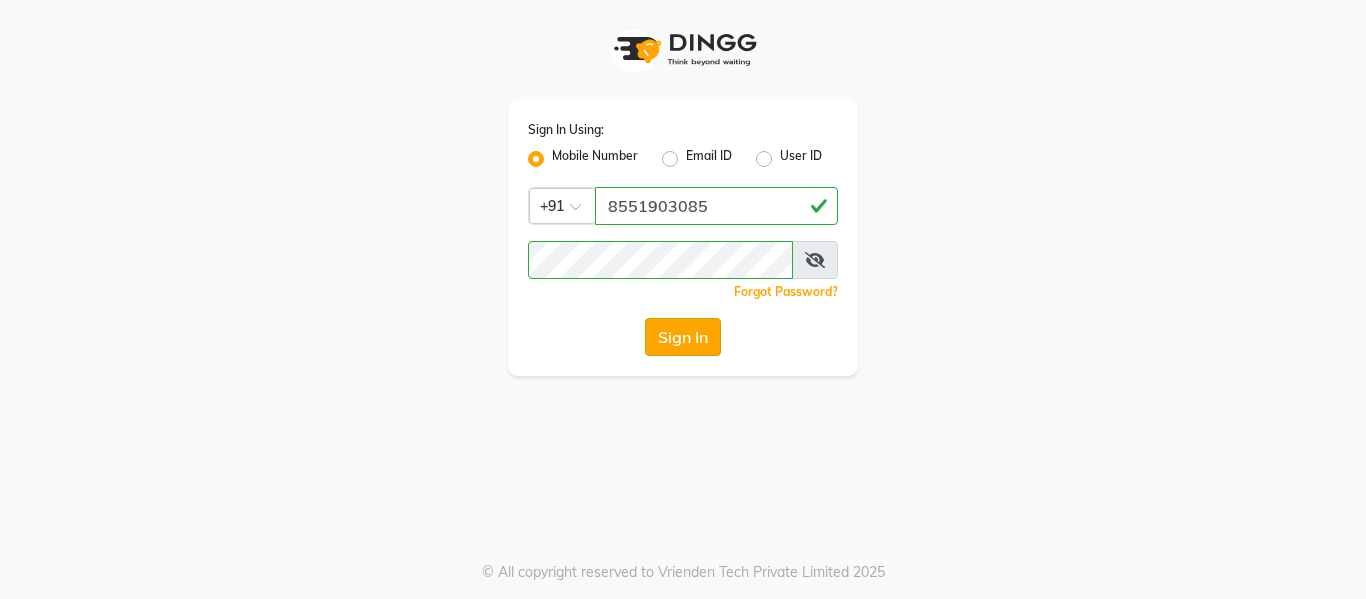 click on "Sign In" 